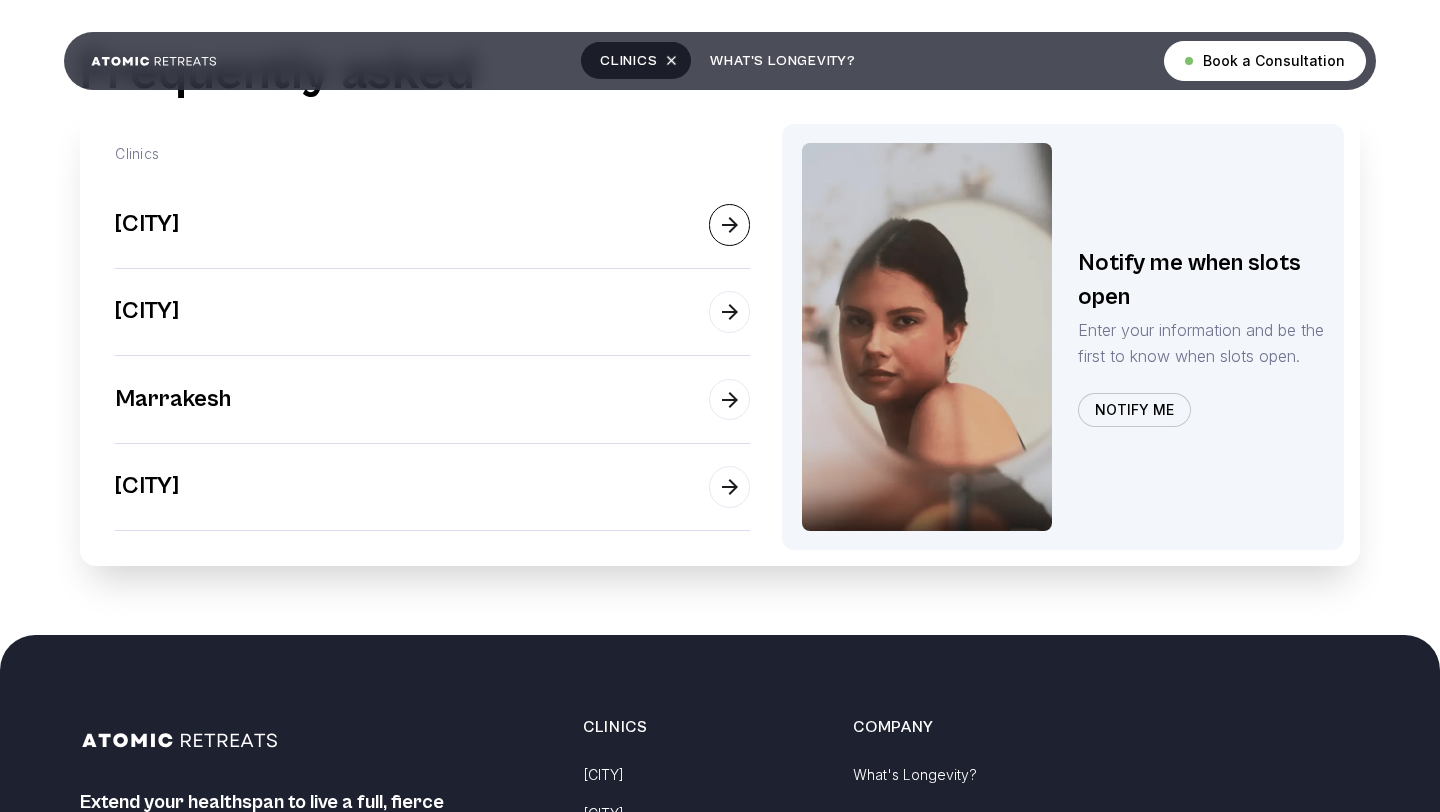 scroll, scrollTop: 844, scrollLeft: 0, axis: vertical 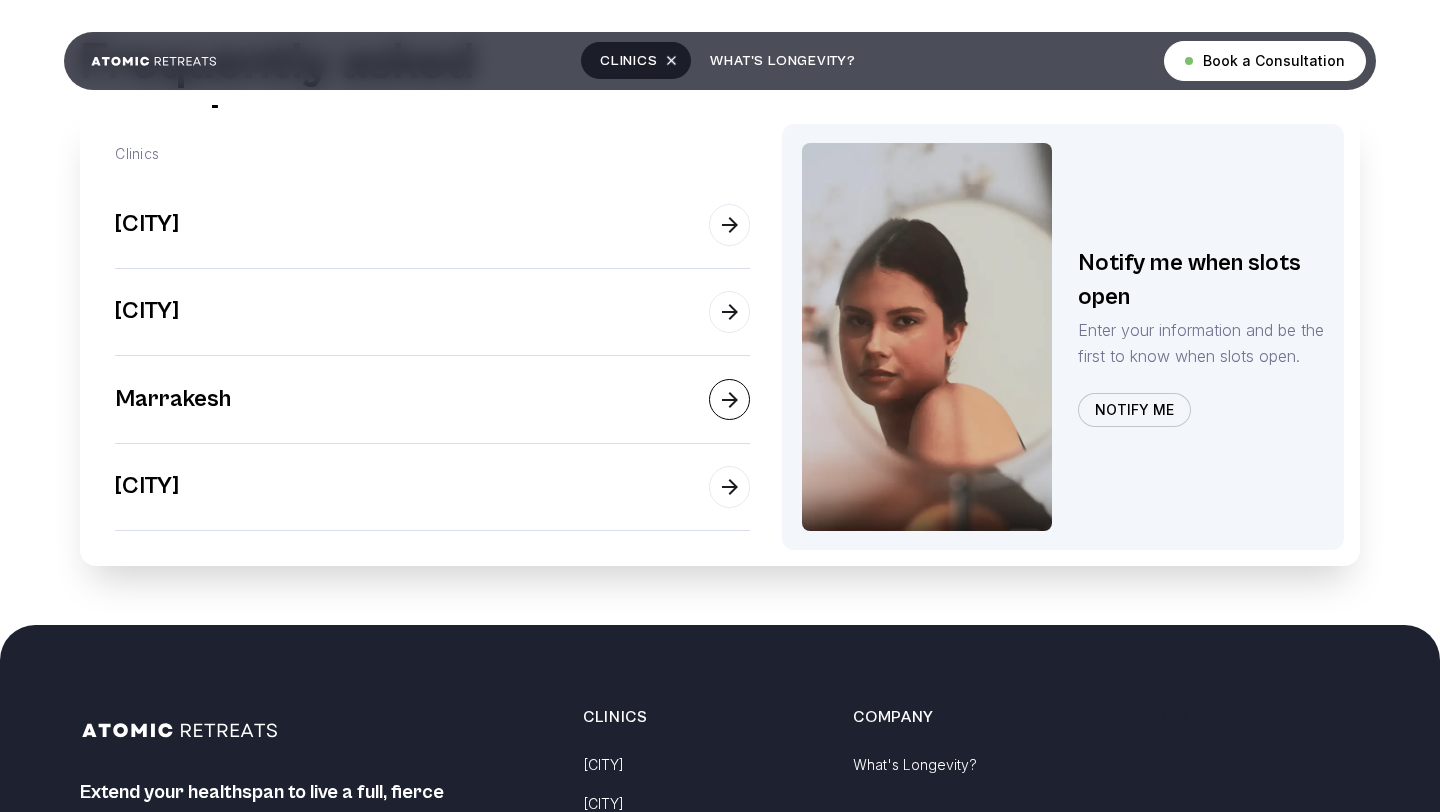 click on "Marrakesh" at bounding box center (432, 399) 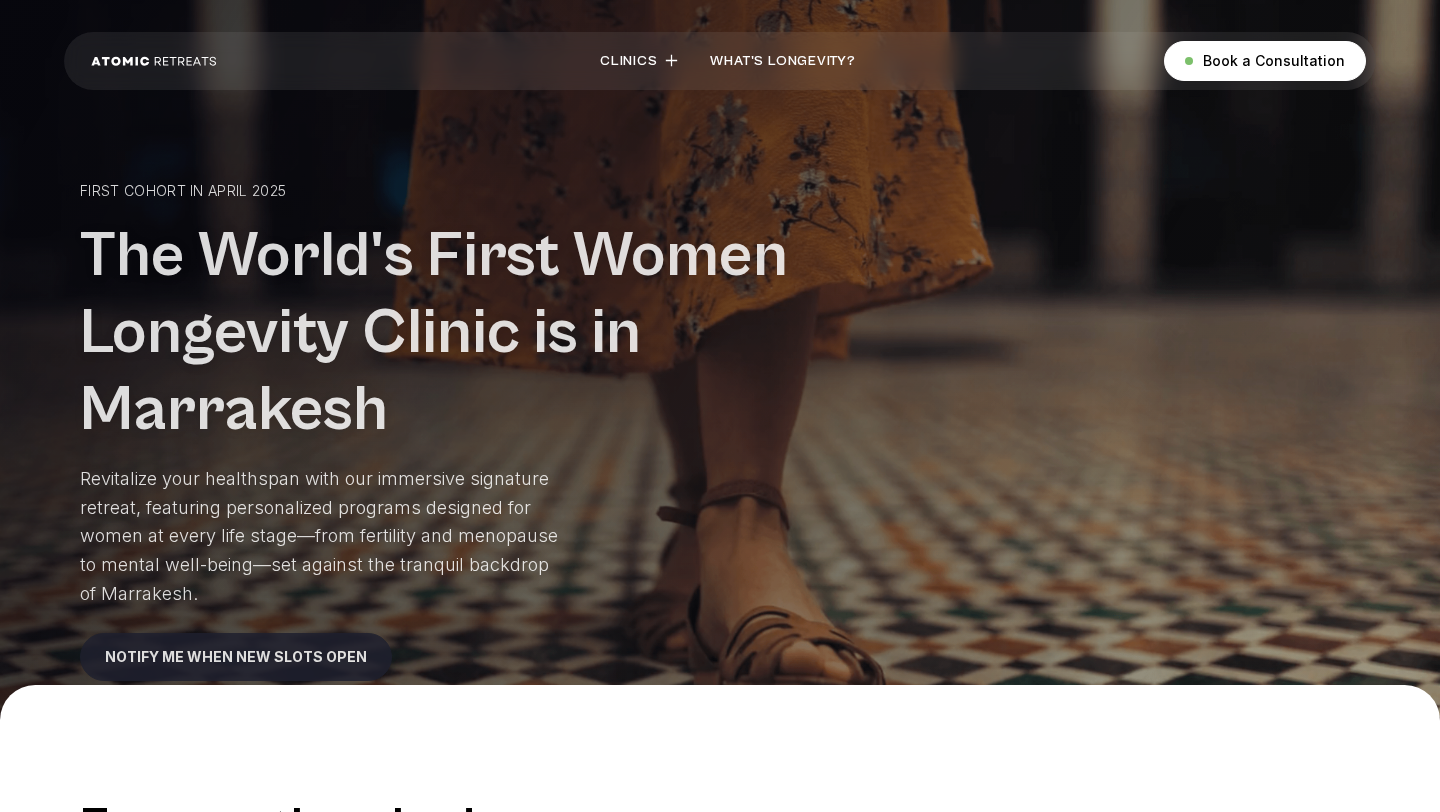 scroll, scrollTop: 74, scrollLeft: 0, axis: vertical 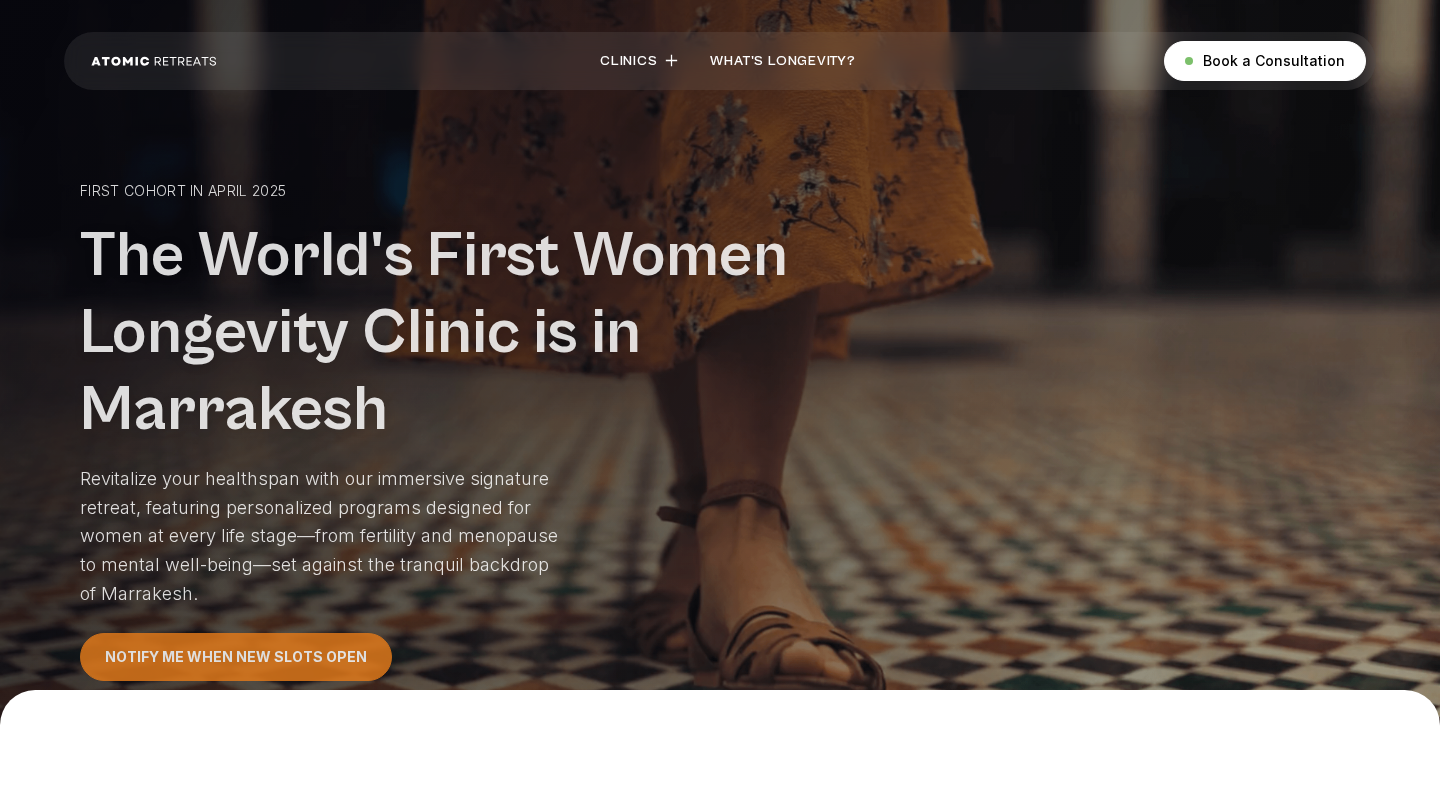 click on "NOTIFY ME WHEN NEW SLOTS OPEN" at bounding box center [236, 657] 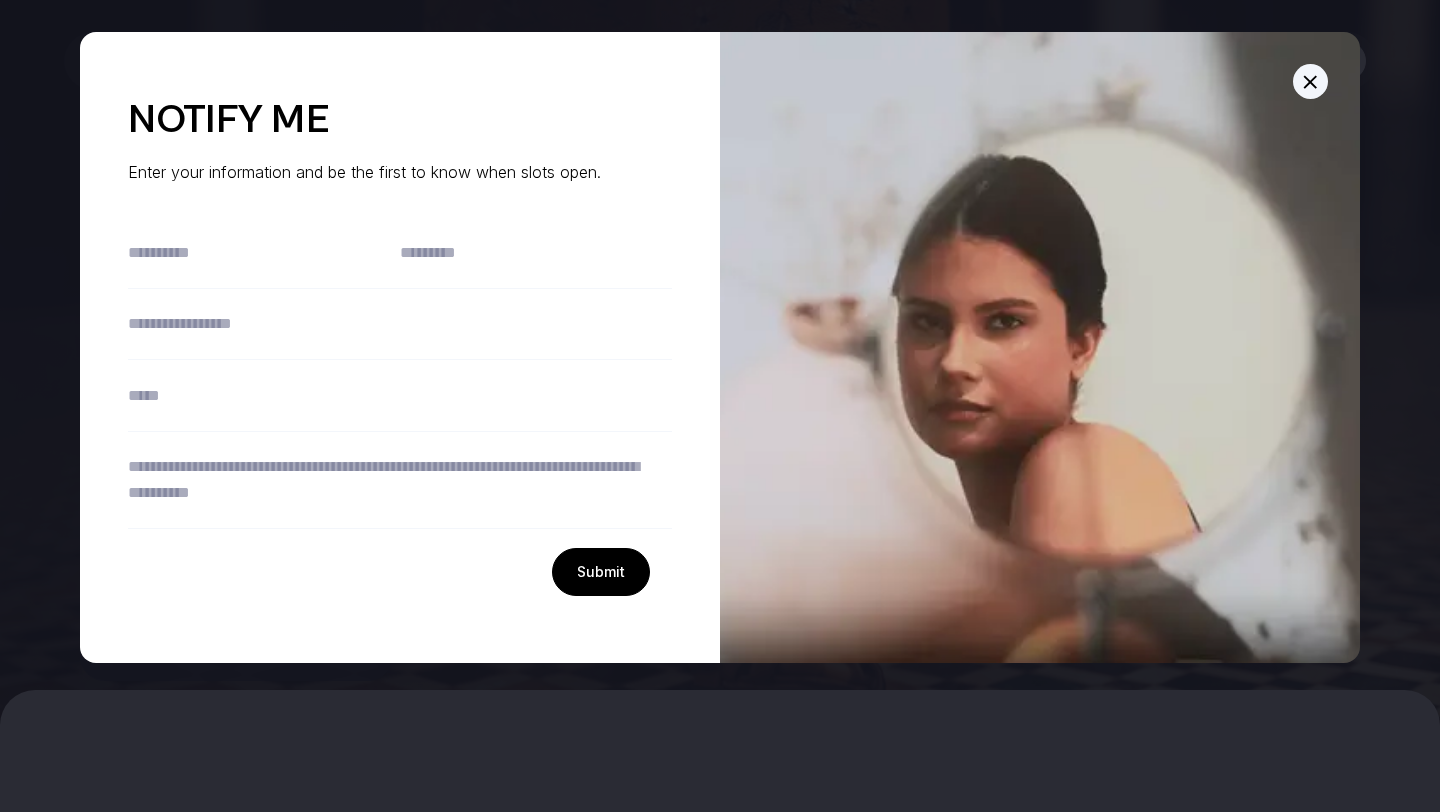 click at bounding box center (264, 253) 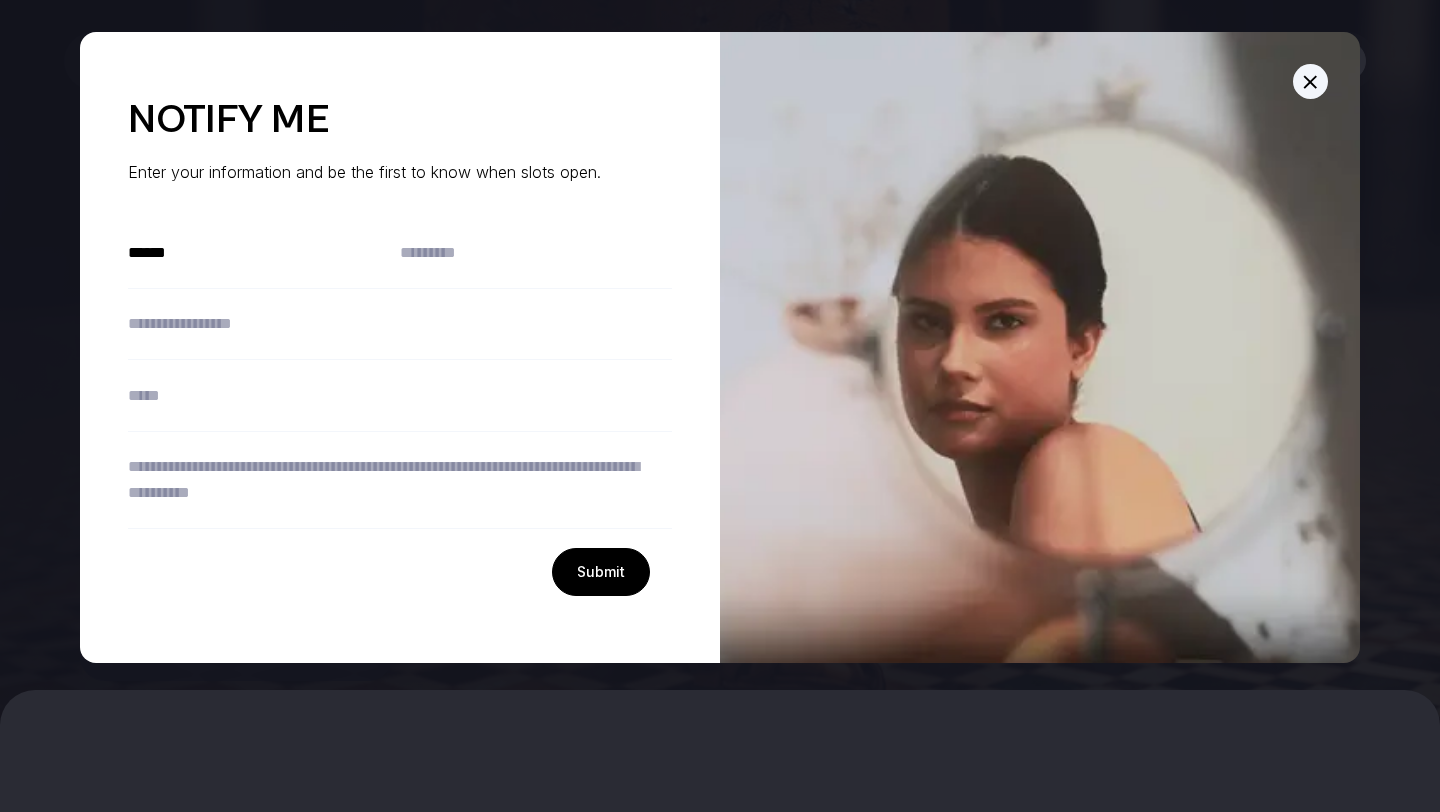 type on "*" 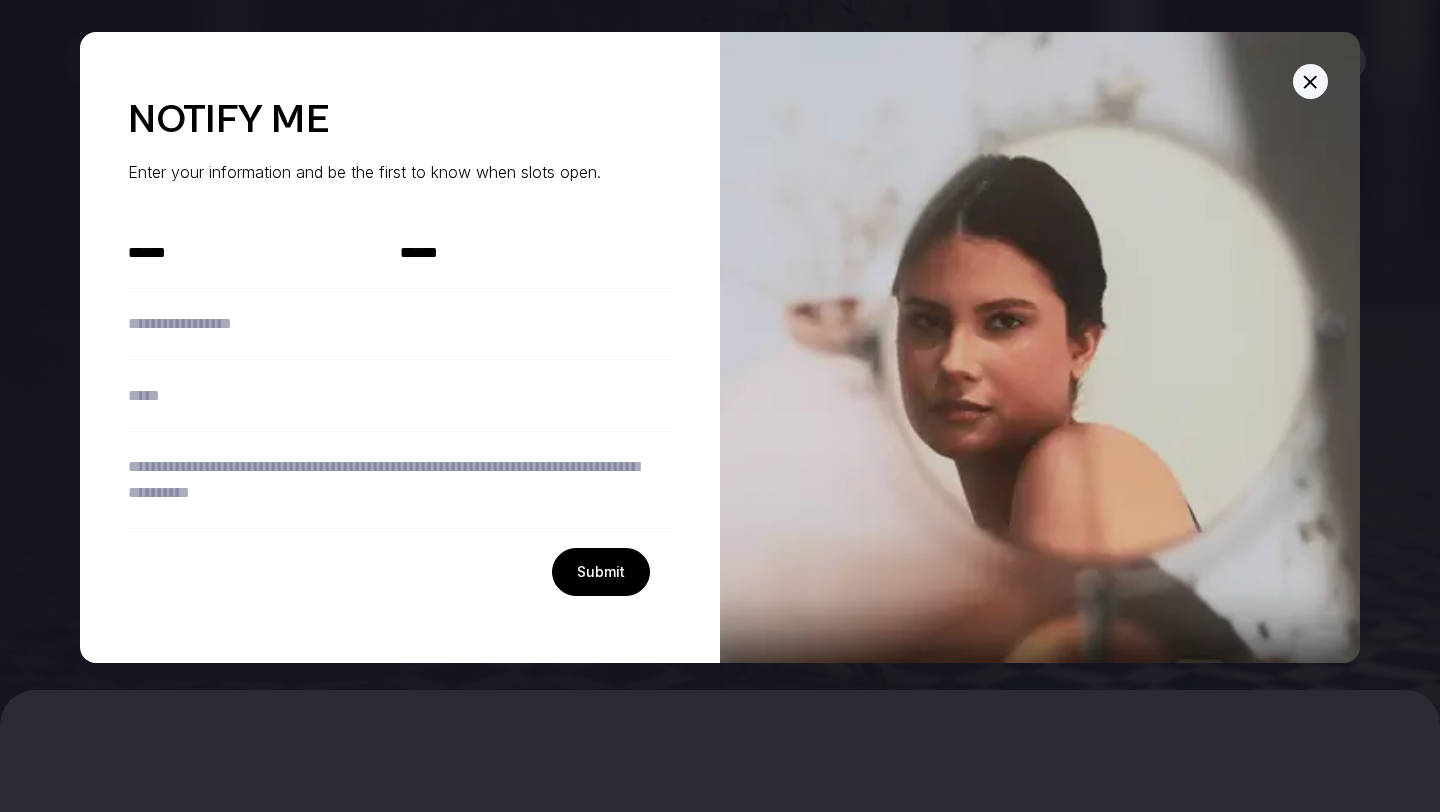 click at bounding box center [400, 324] 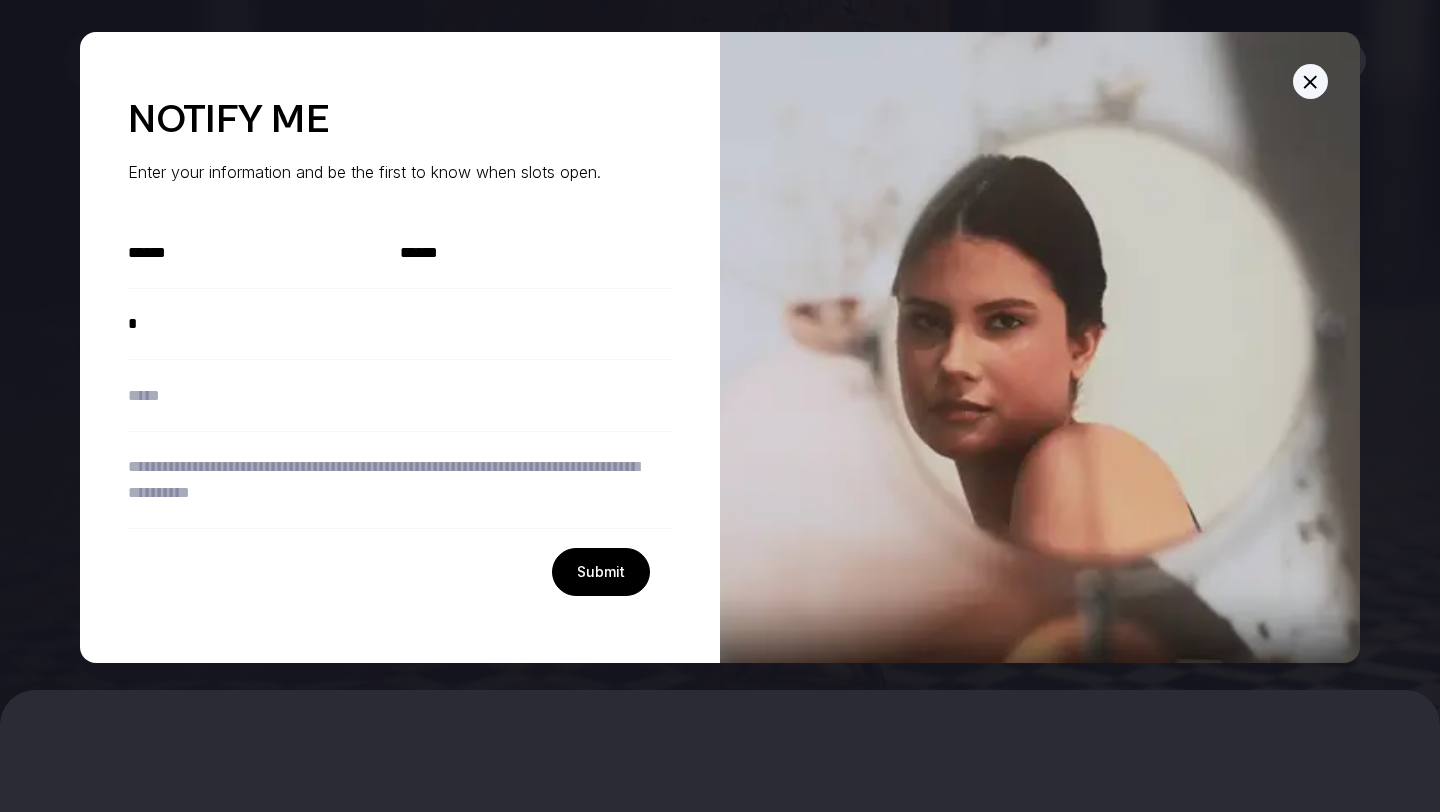 type on "**" 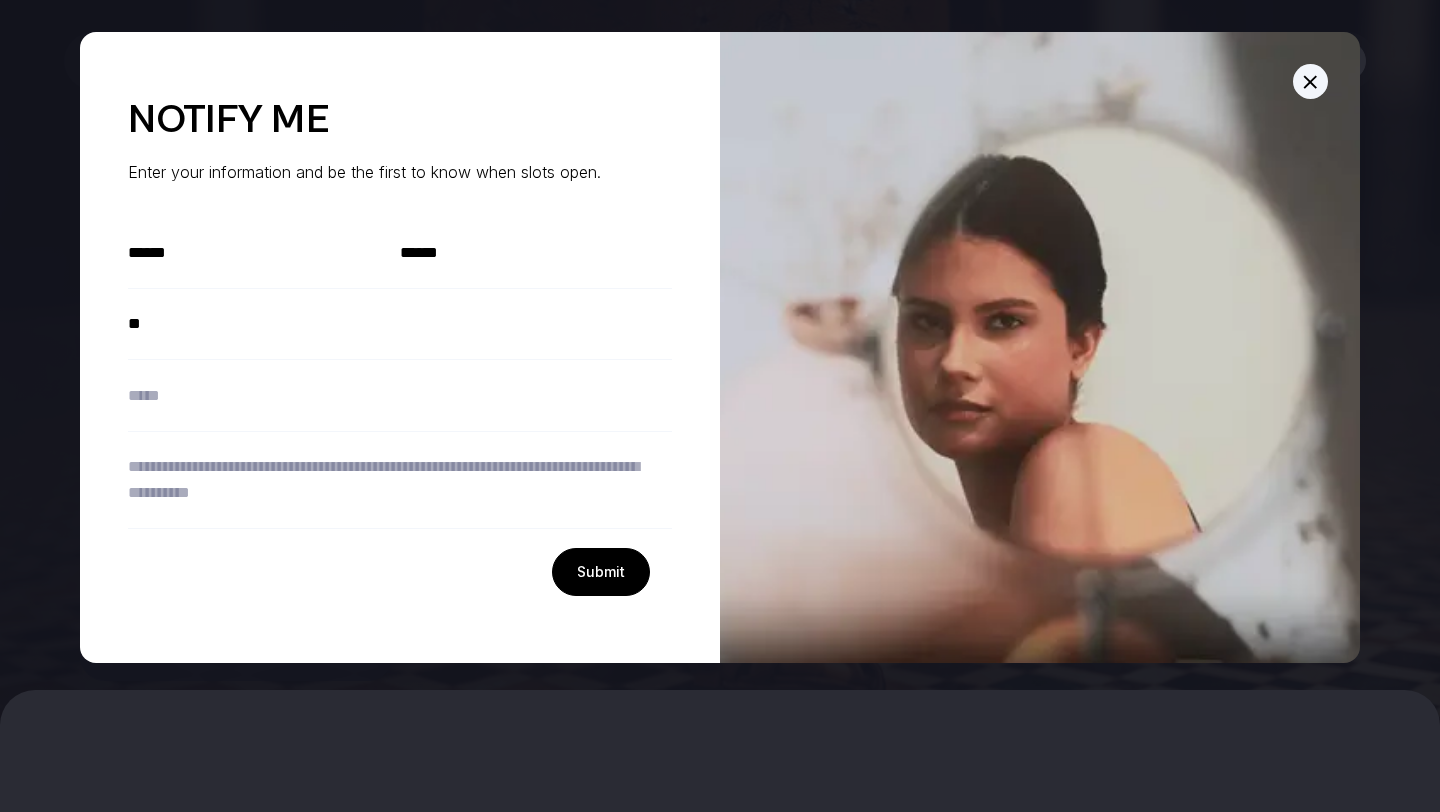 type on "*" 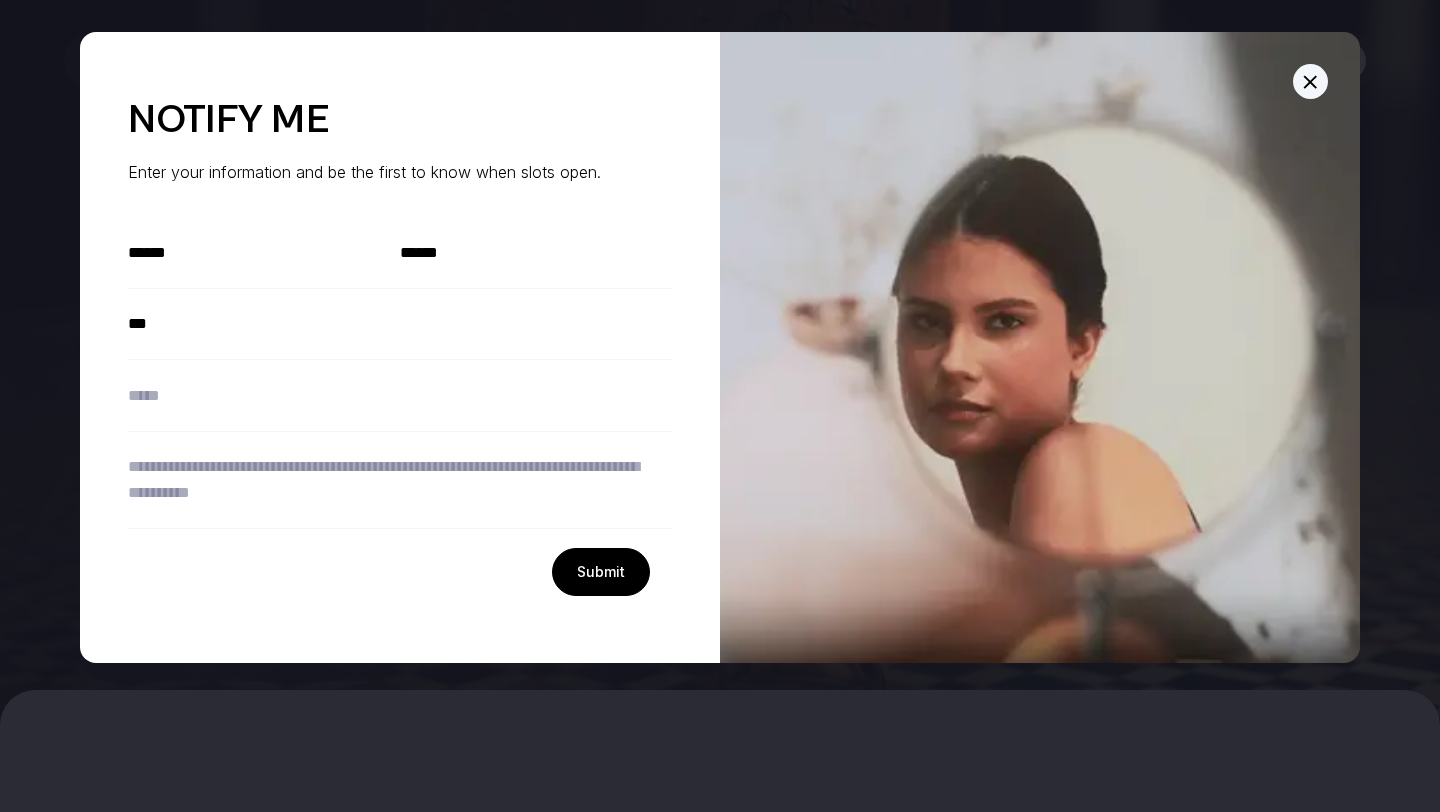 type on "*" 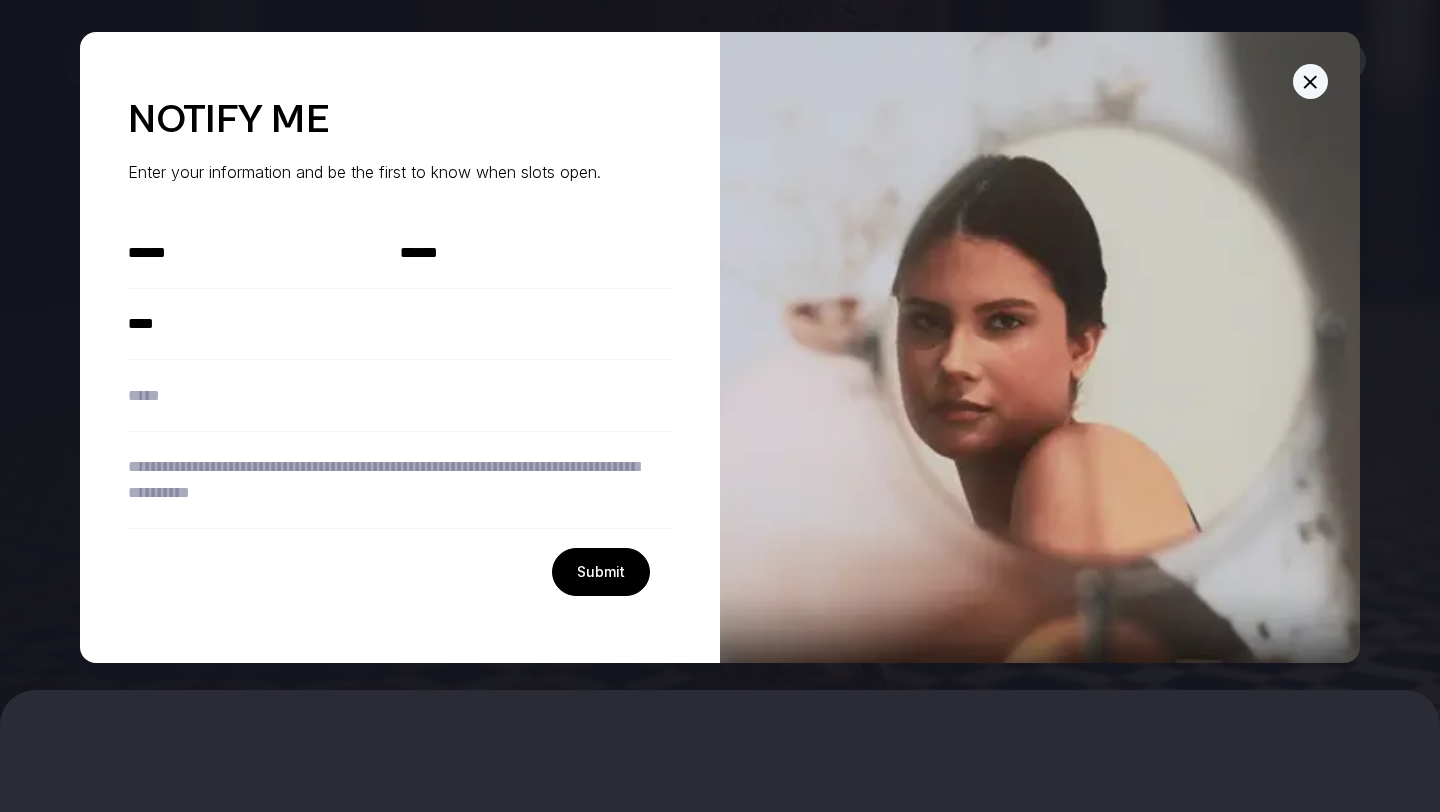 type on "*****" 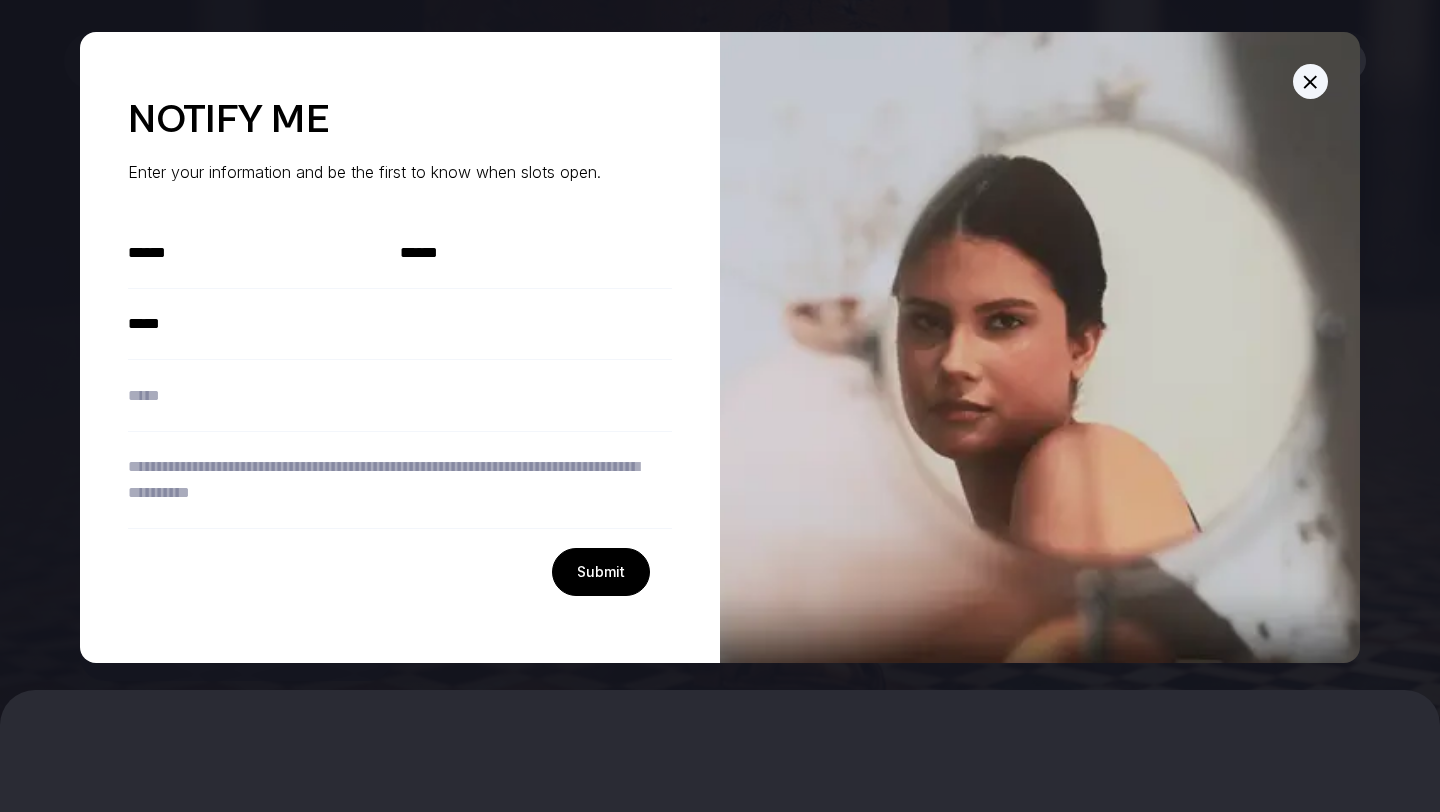 type on "*" 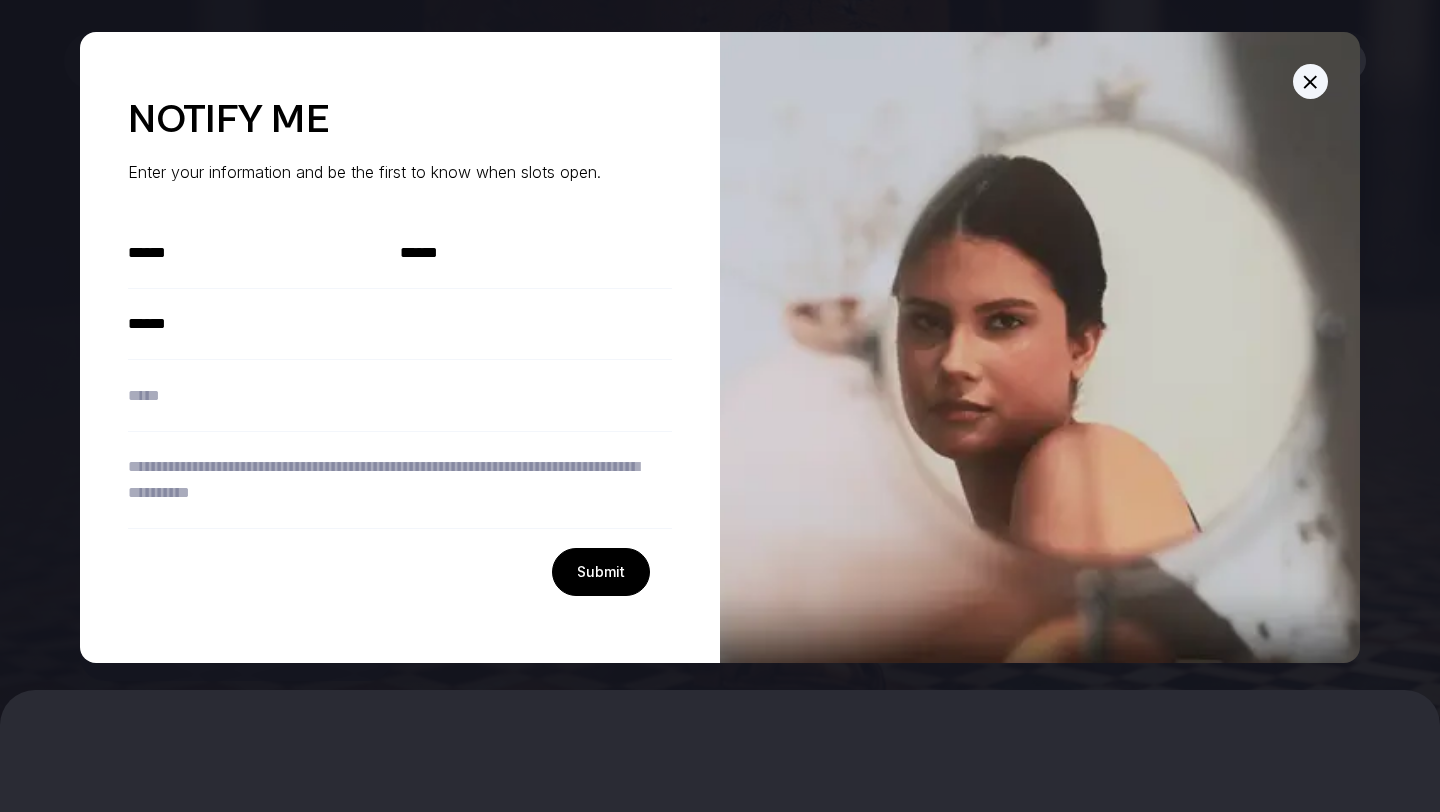 type on "*****" 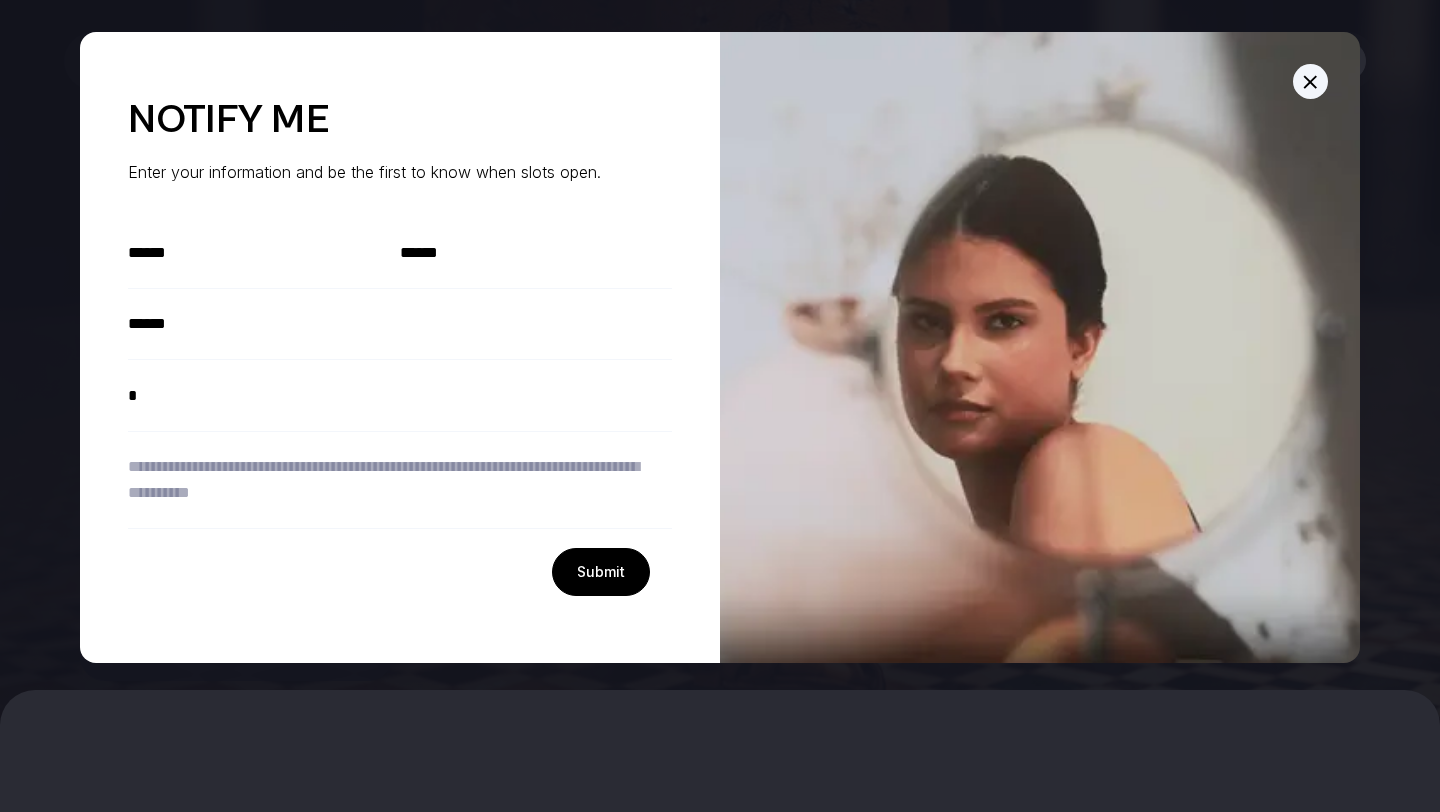 type on "*" 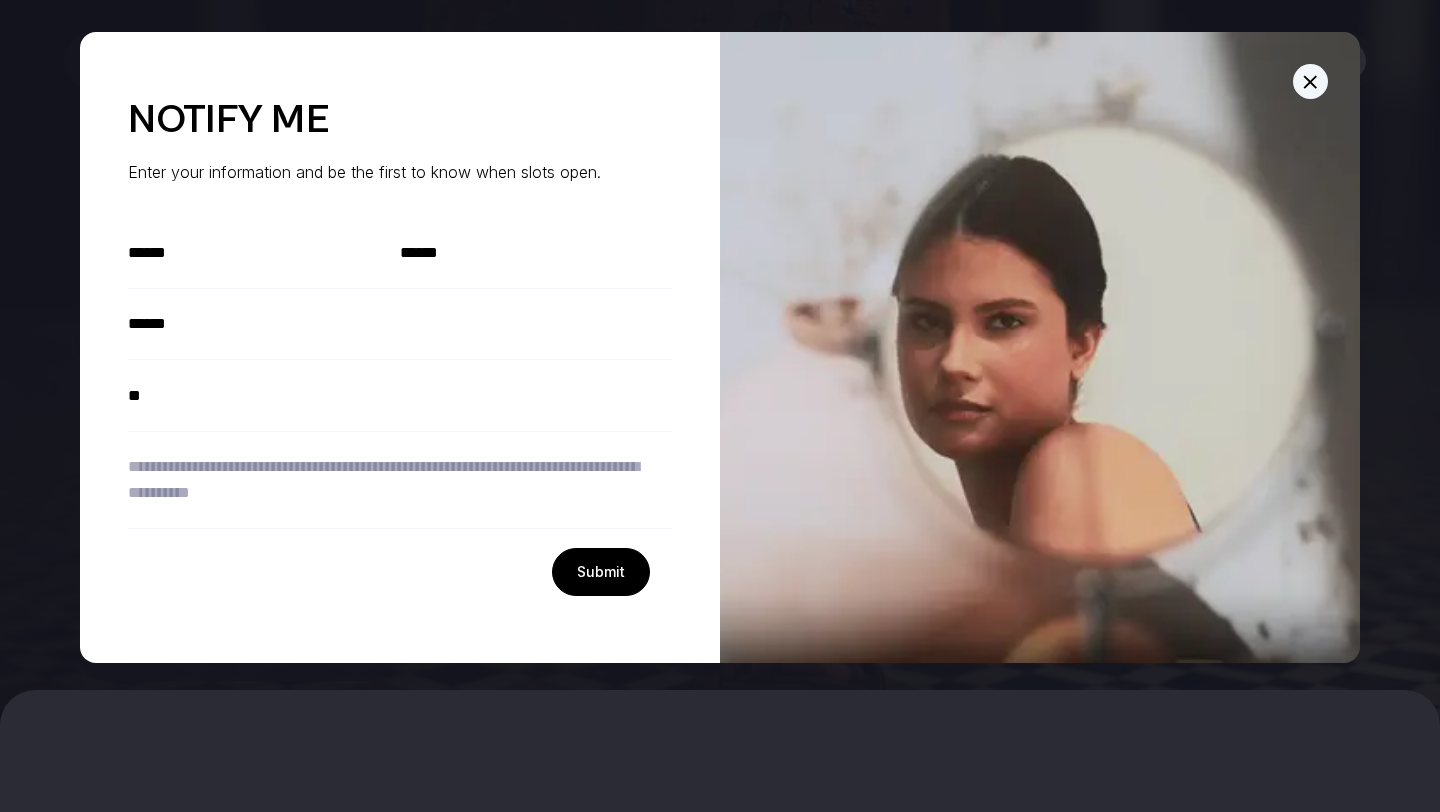 type on "***" 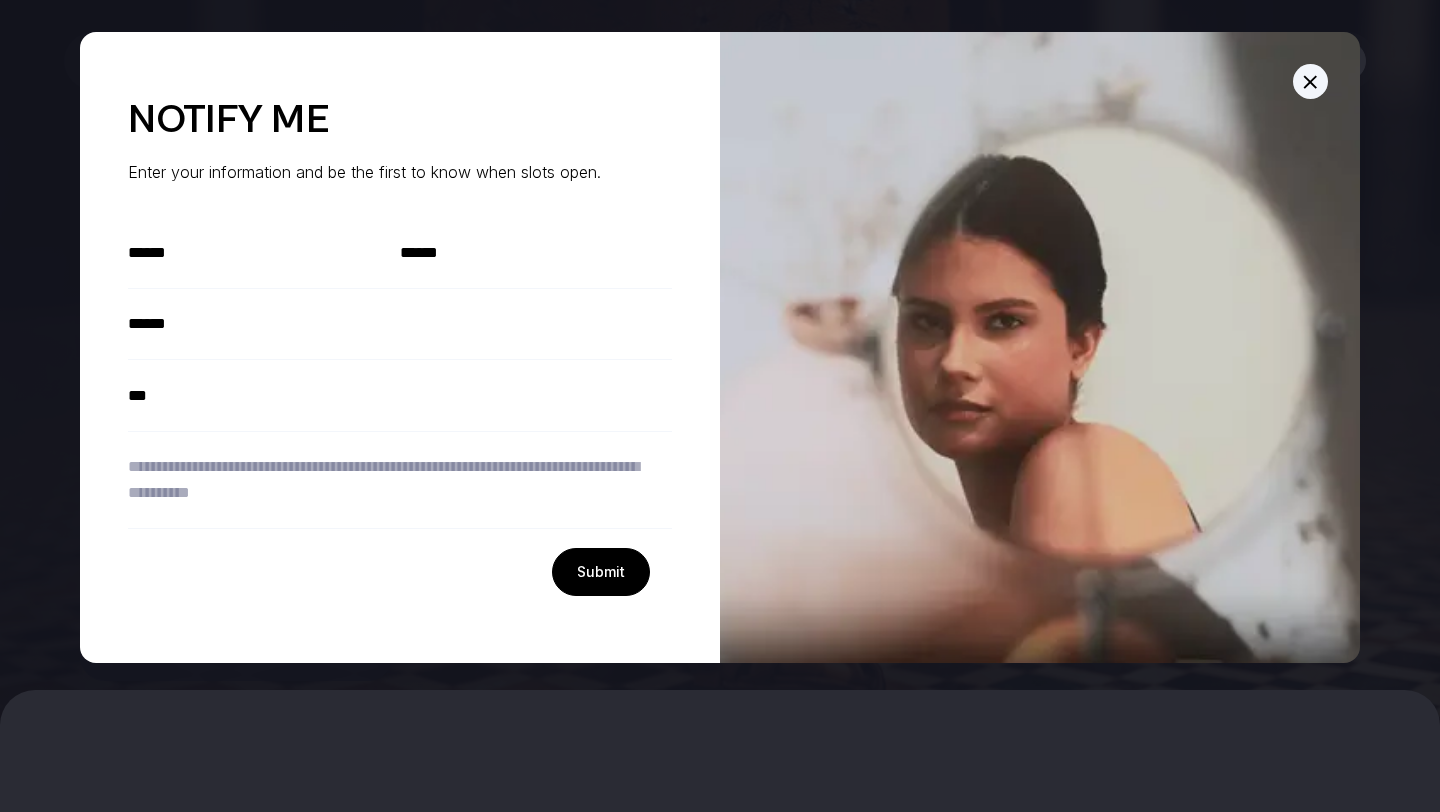 type on "*" 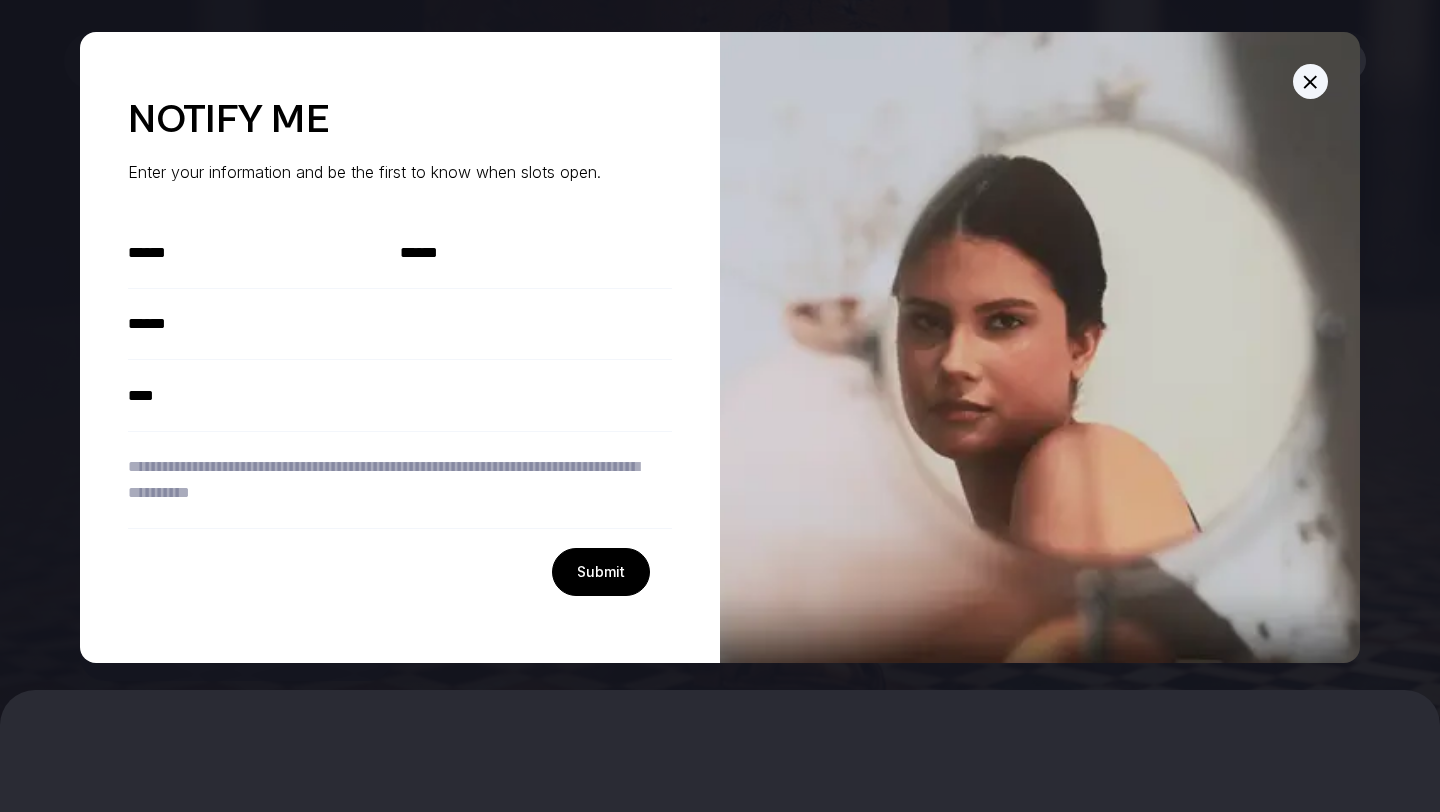 type on "*" 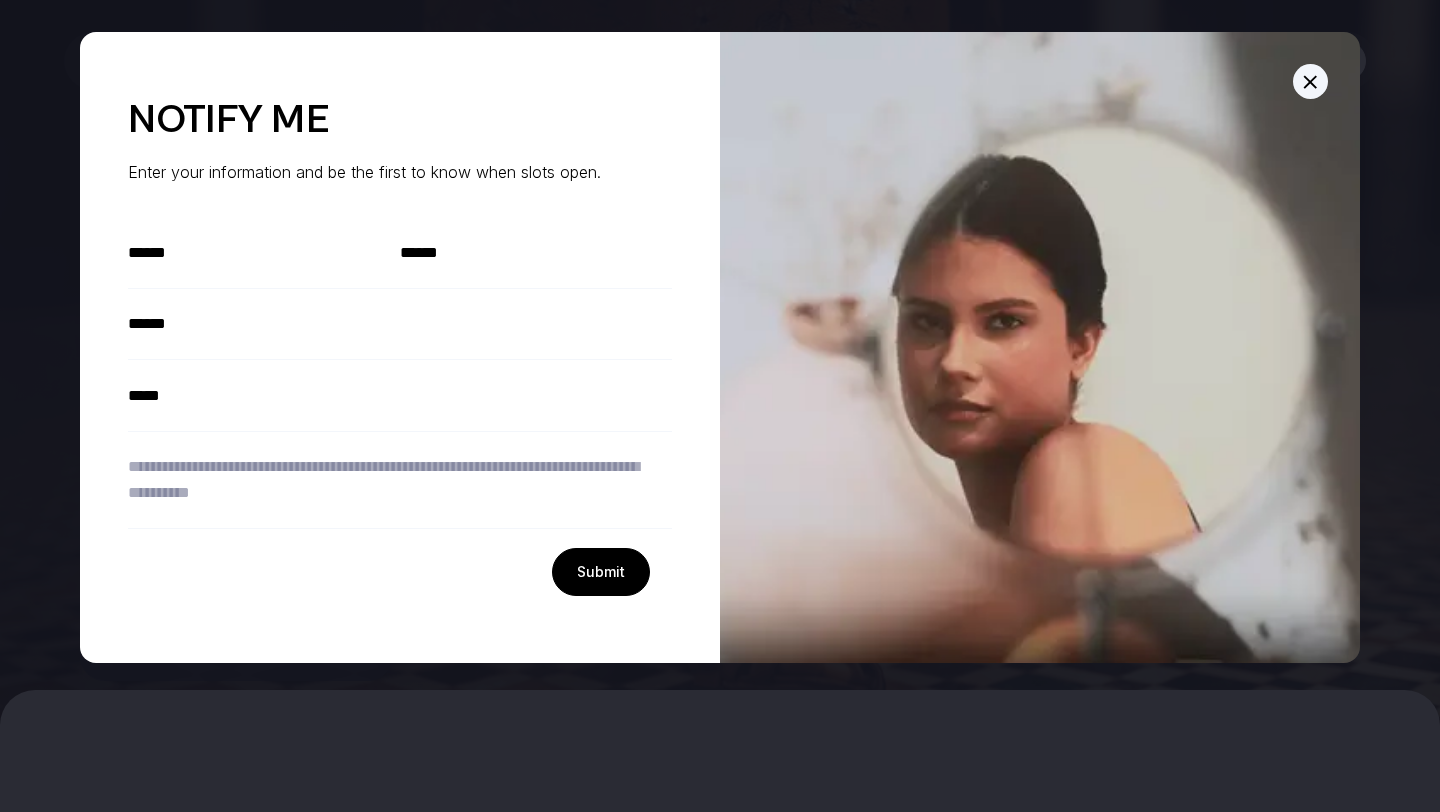 type on "*" 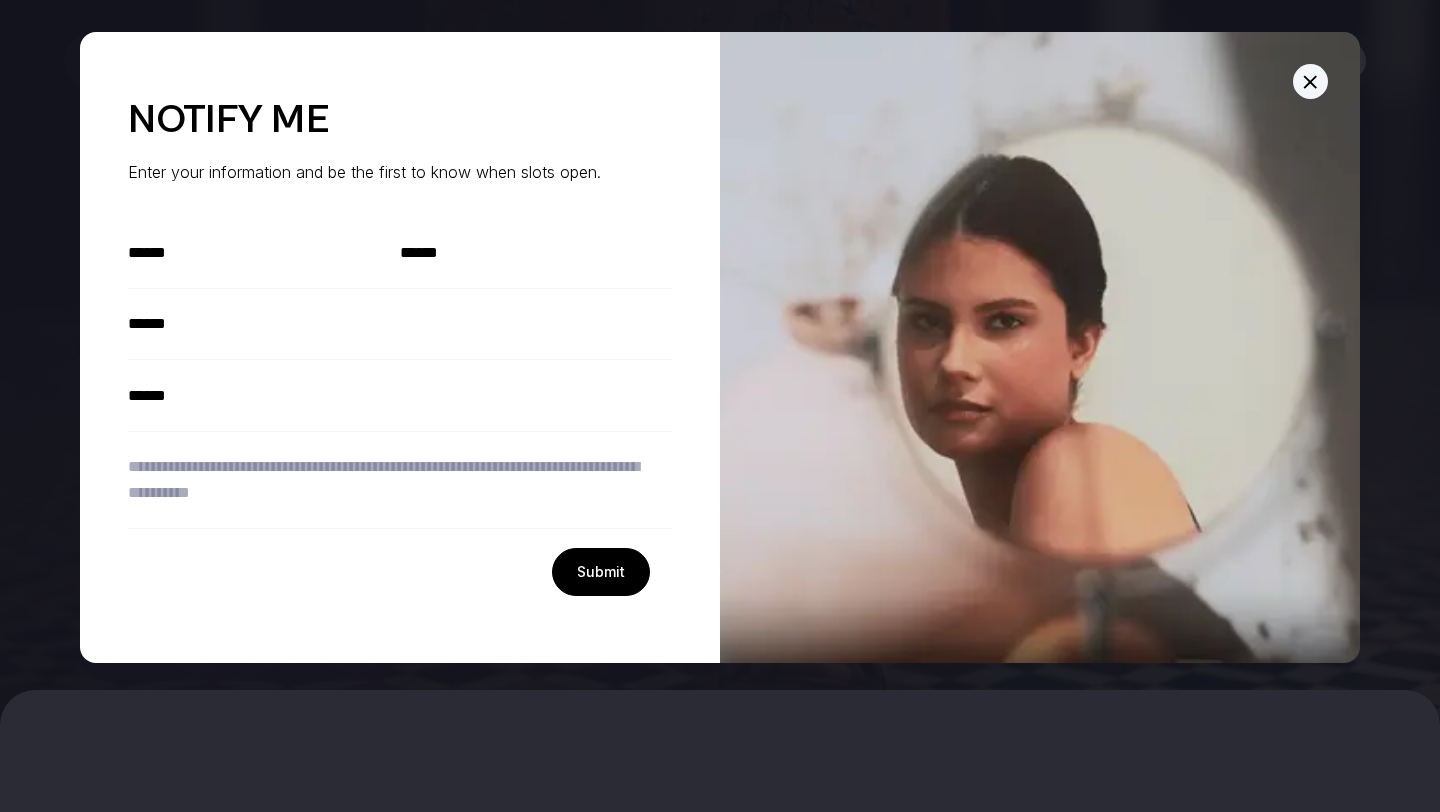 type on "*" 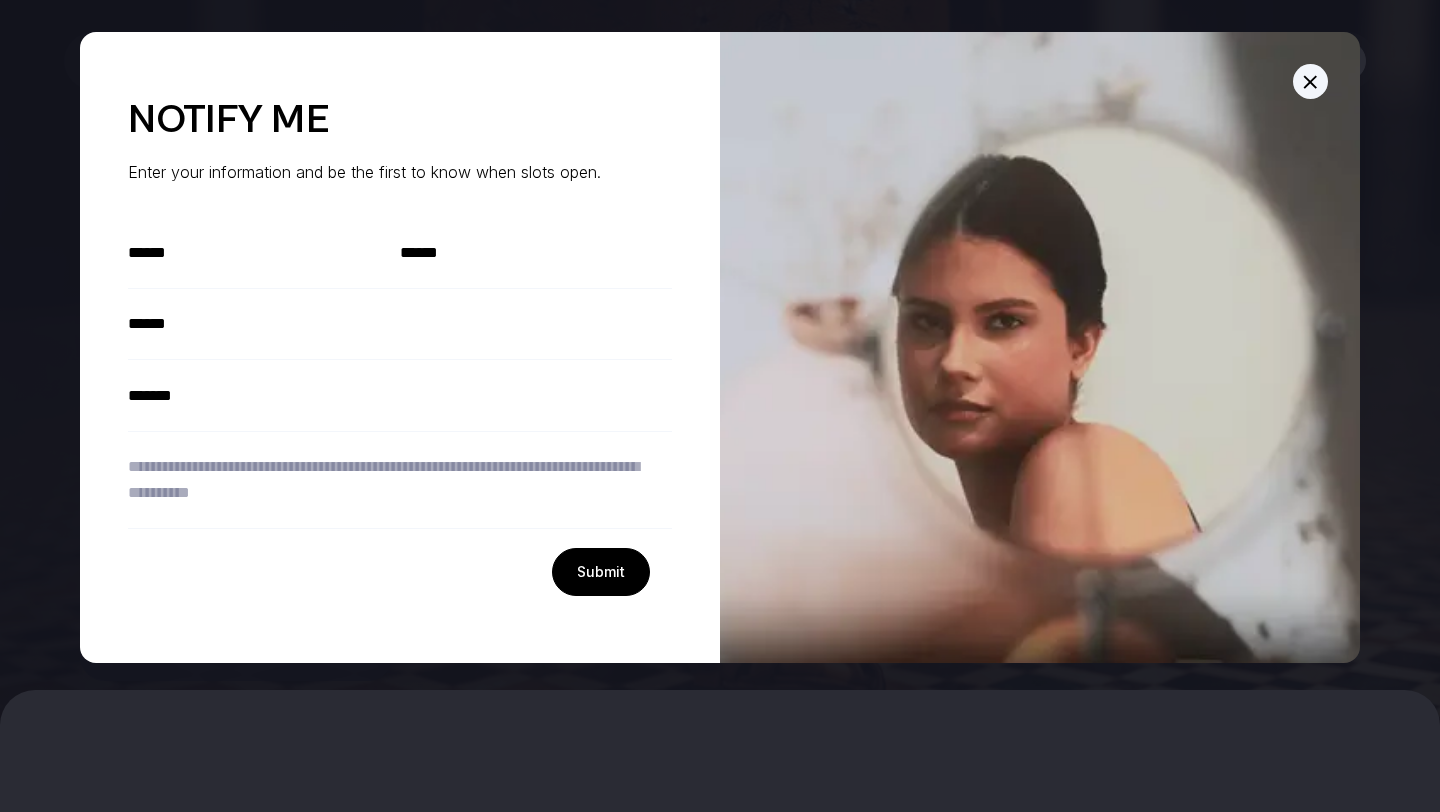 type on "*" 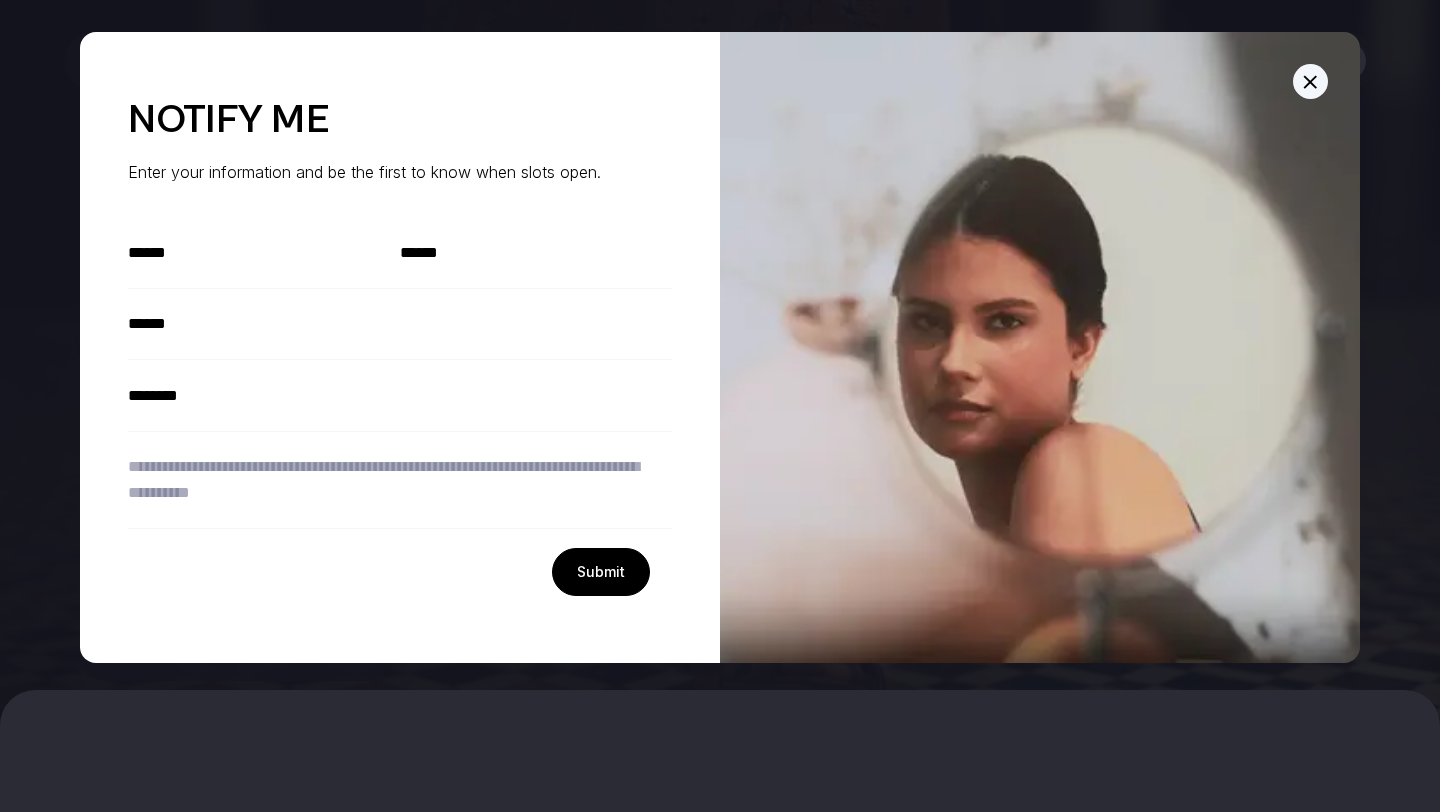 type on "*" 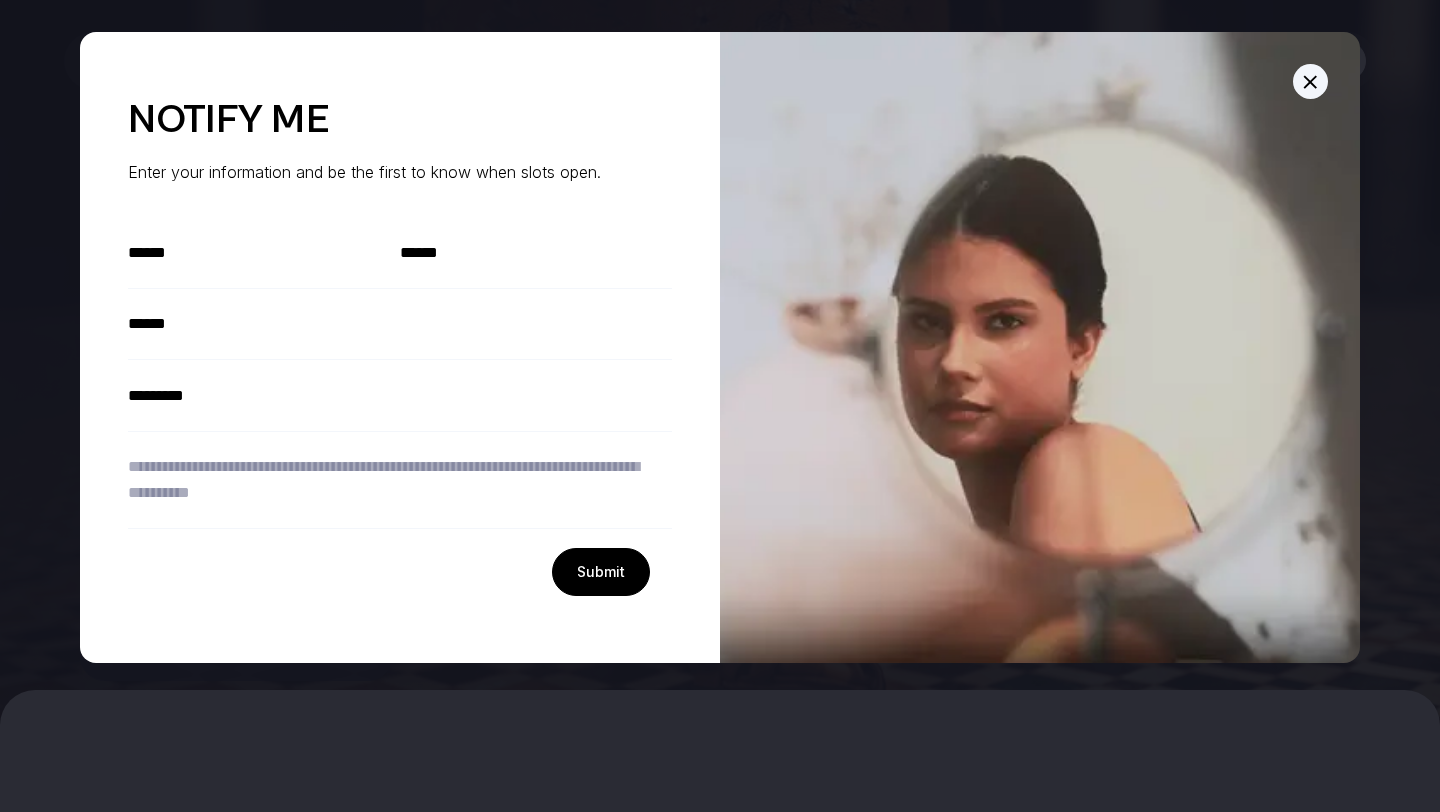 type on "*" 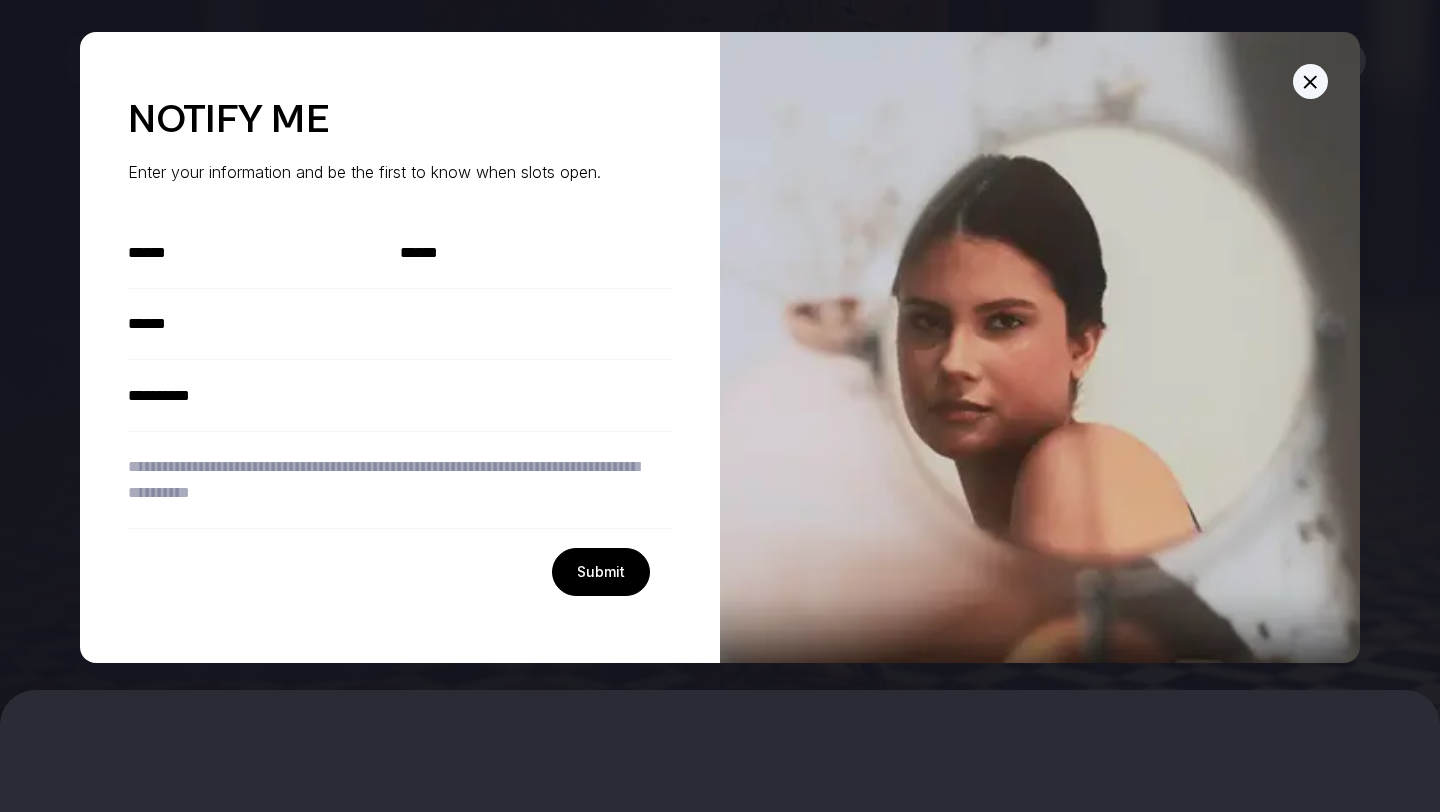 type on "*" 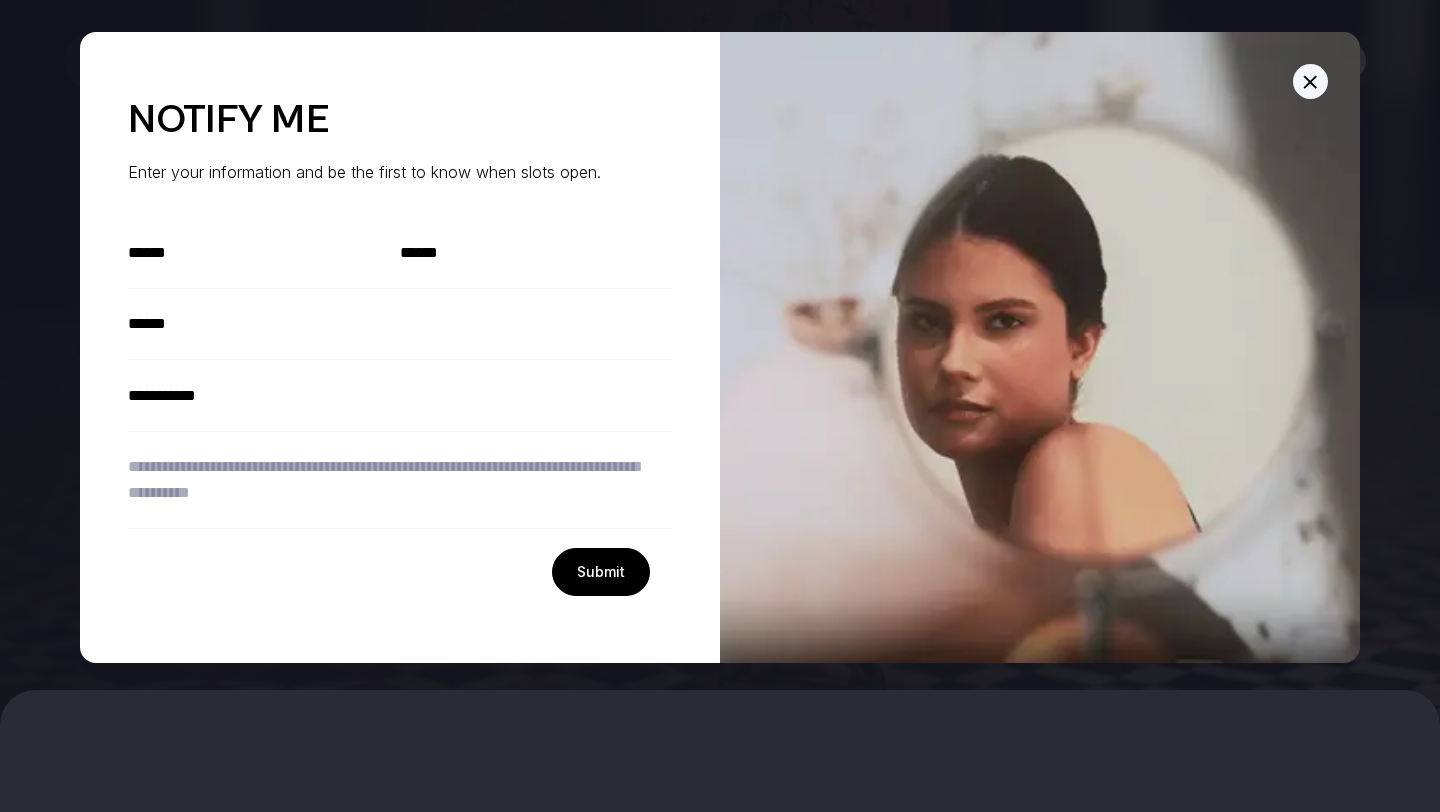 type on "*" 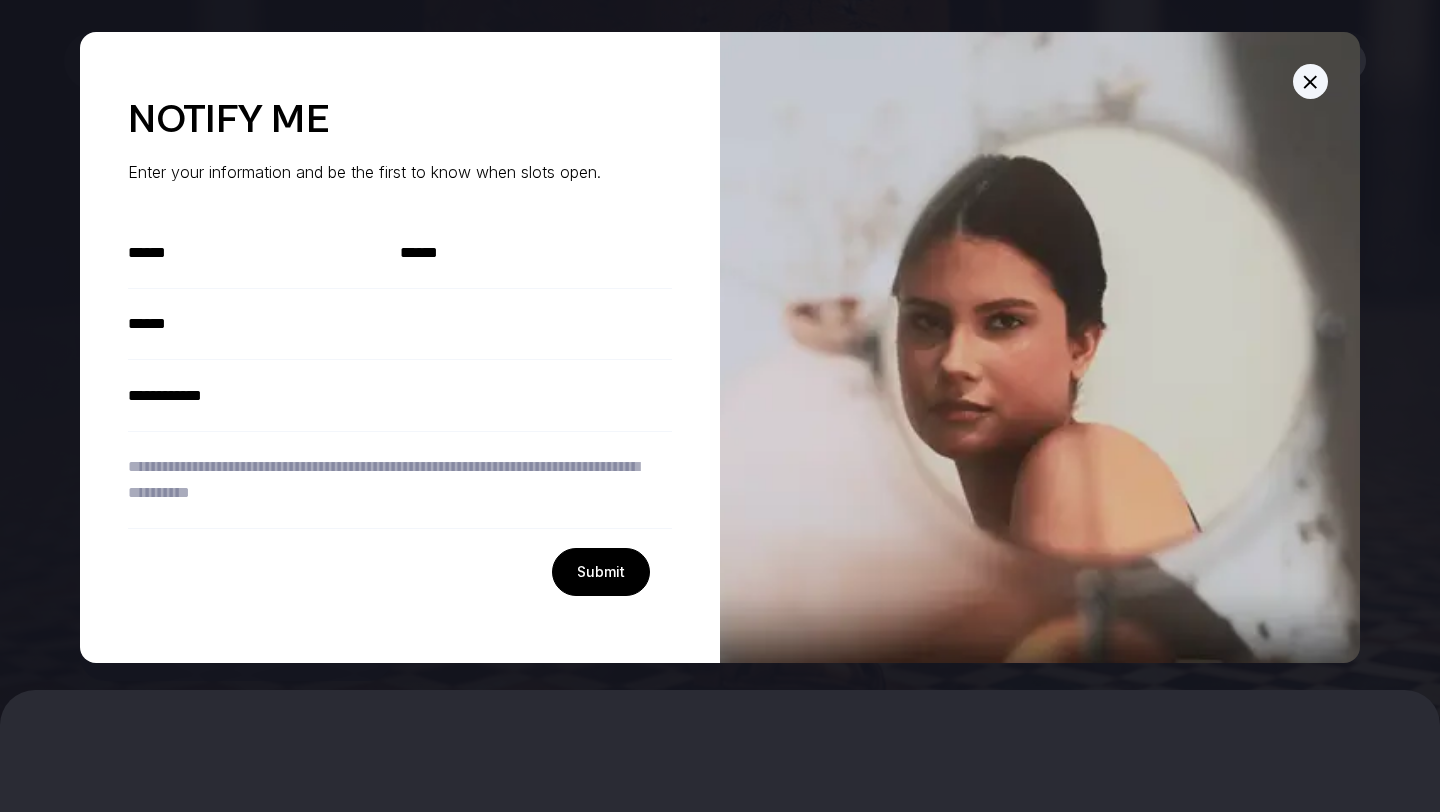 type on "*" 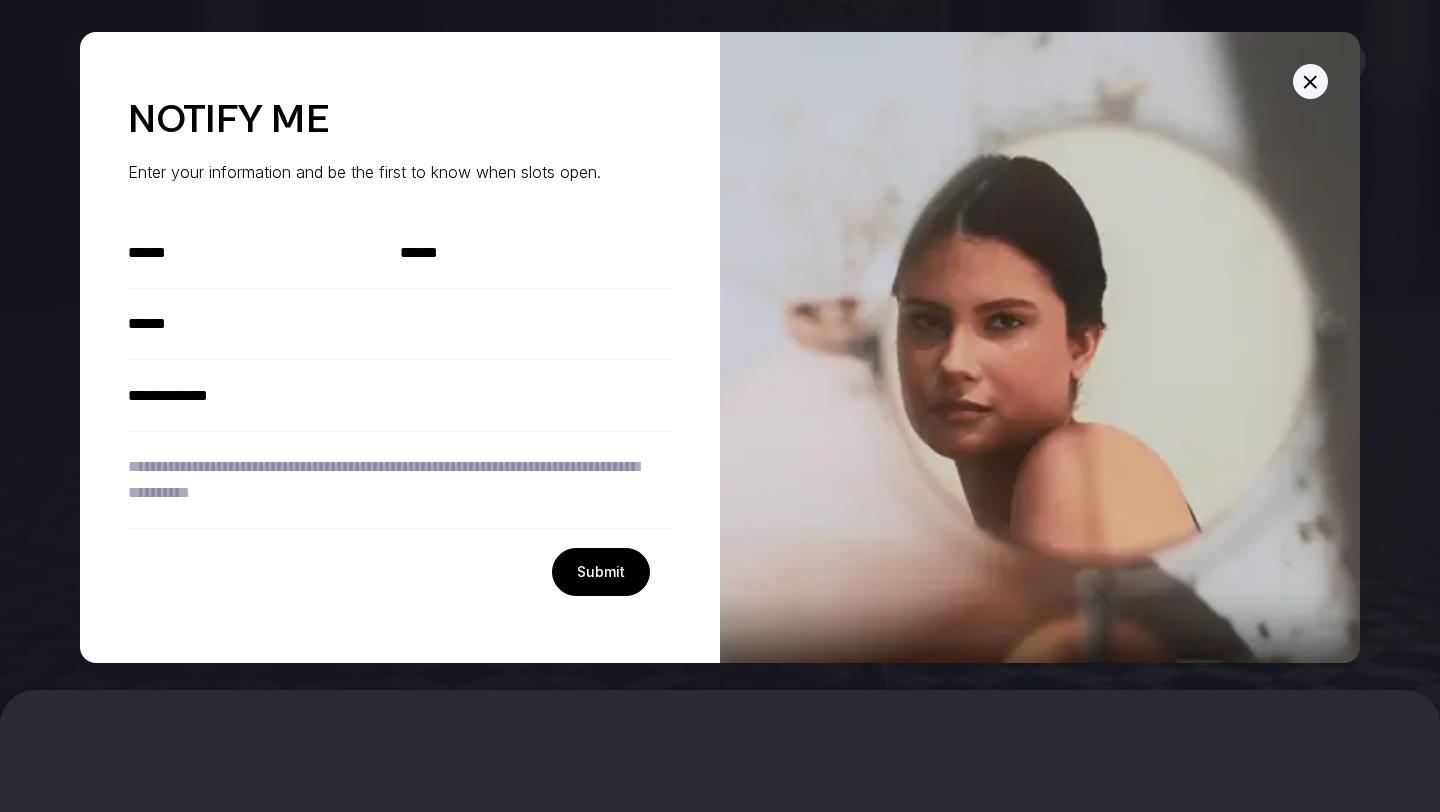 type on "*" 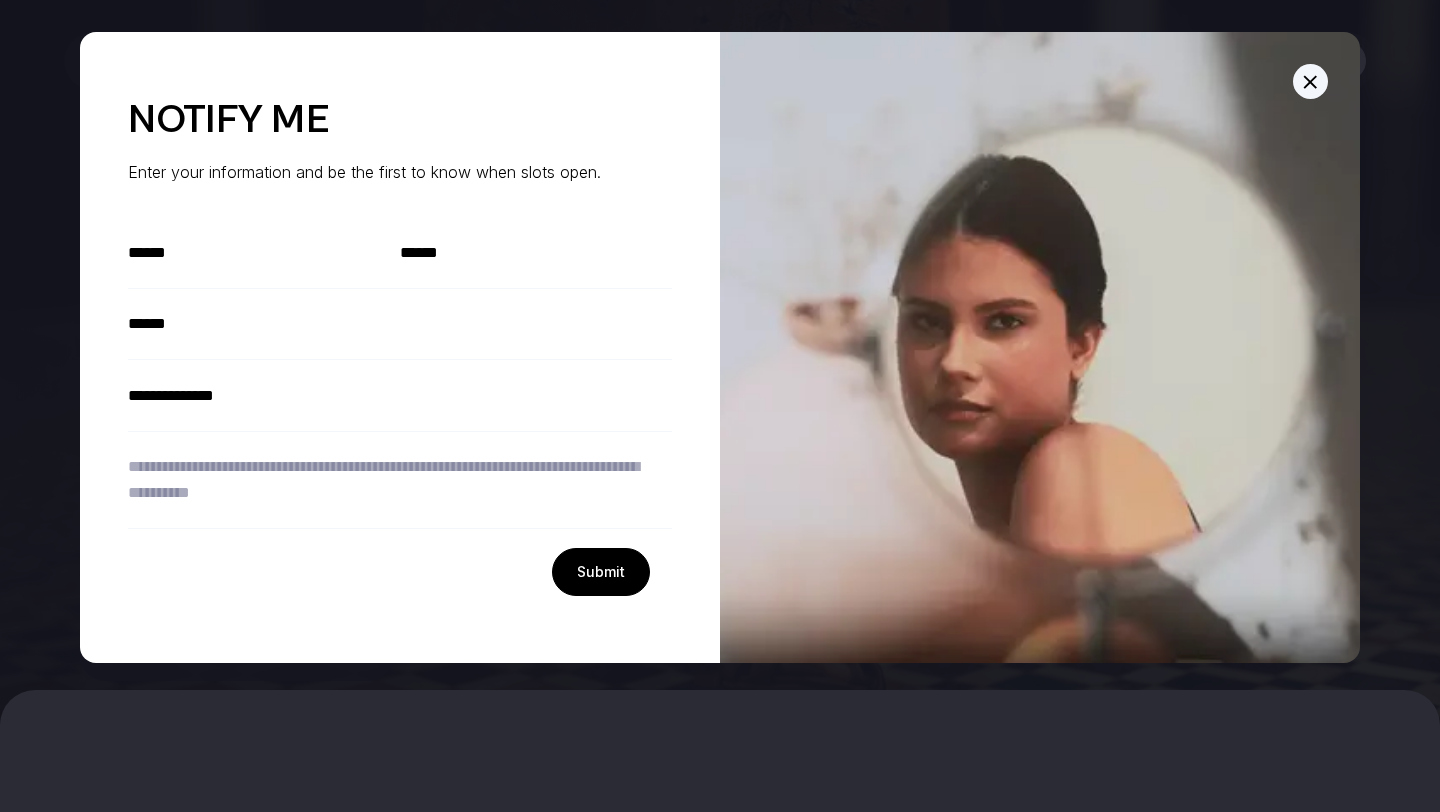 type on "*" 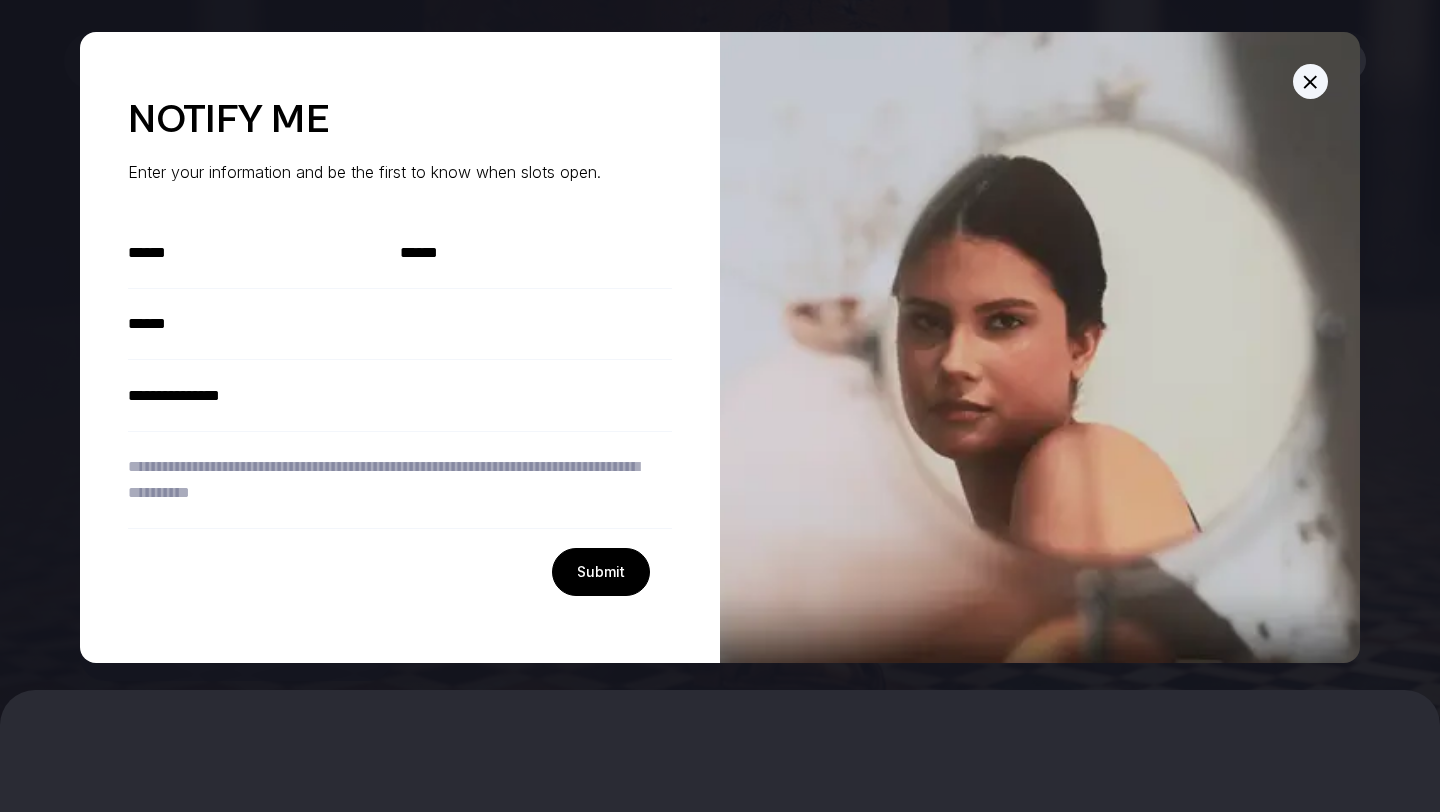 type on "*" 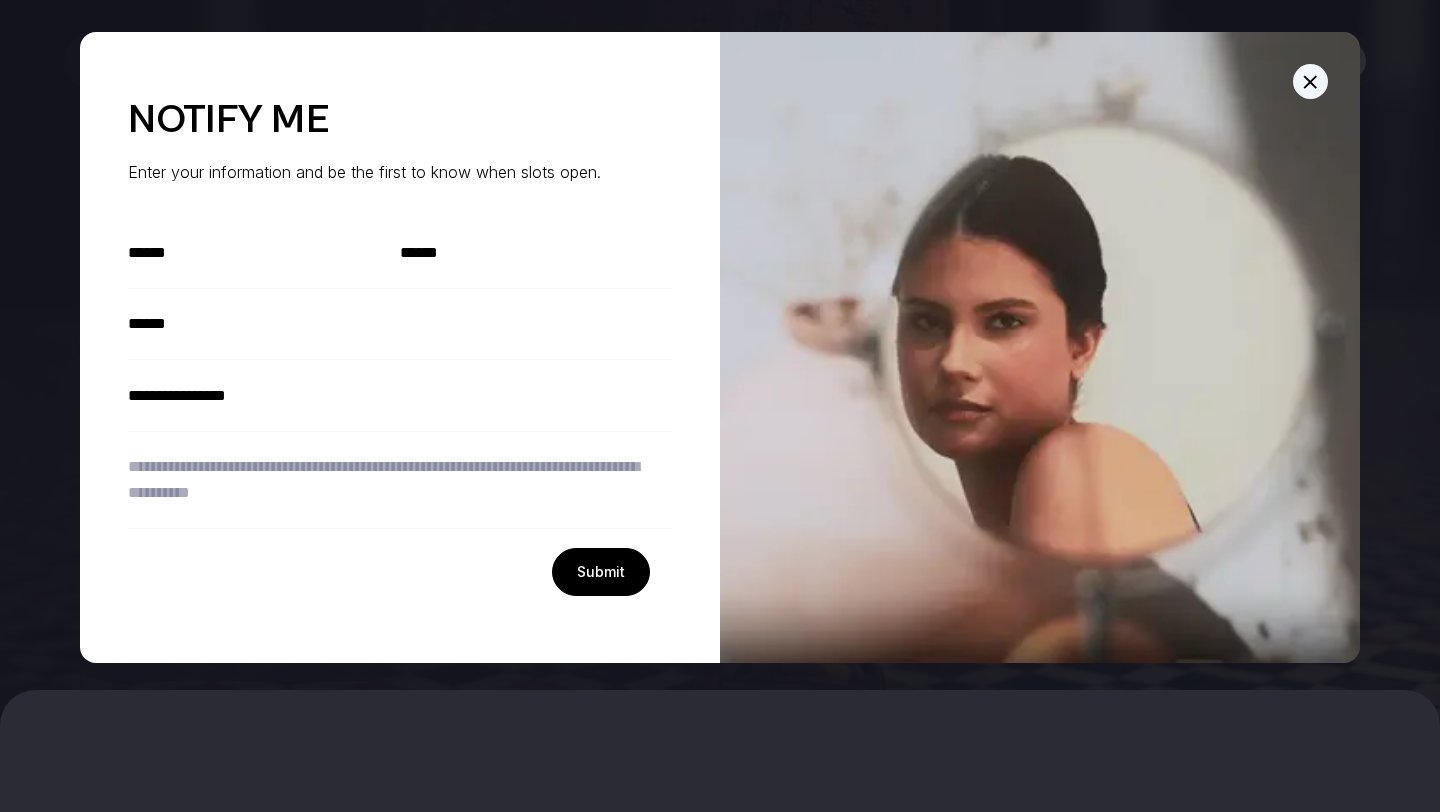 type on "*" 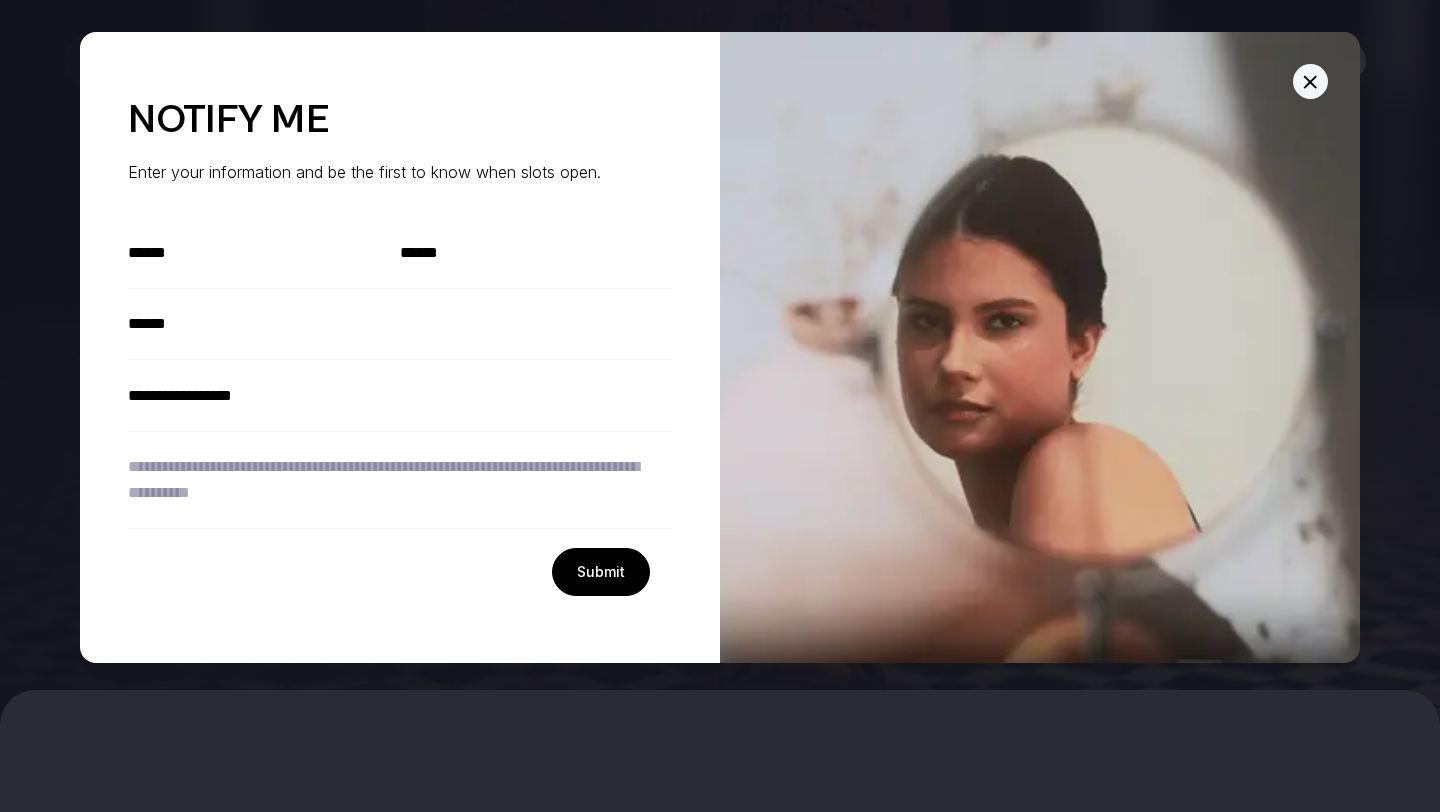 type on "*" 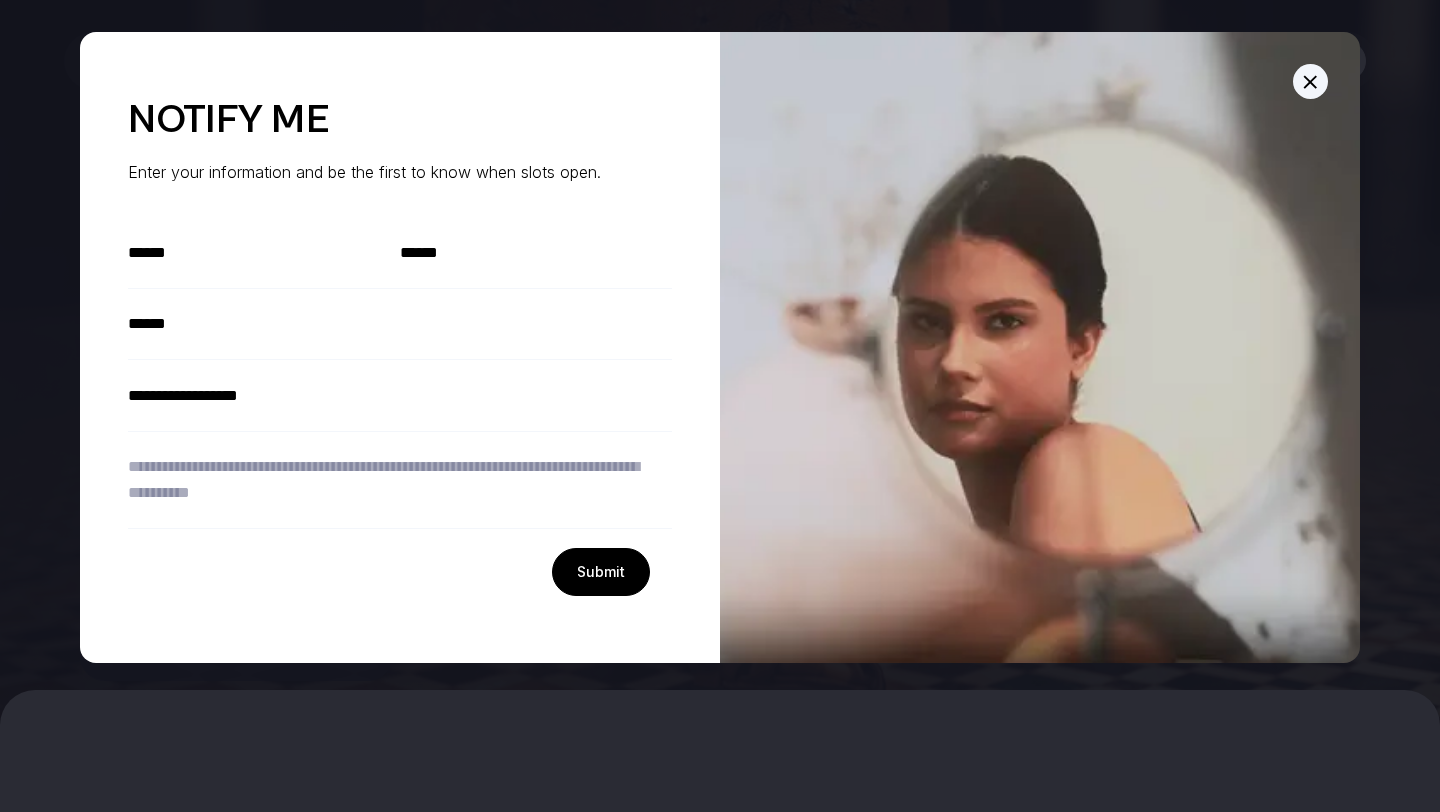 type on "*" 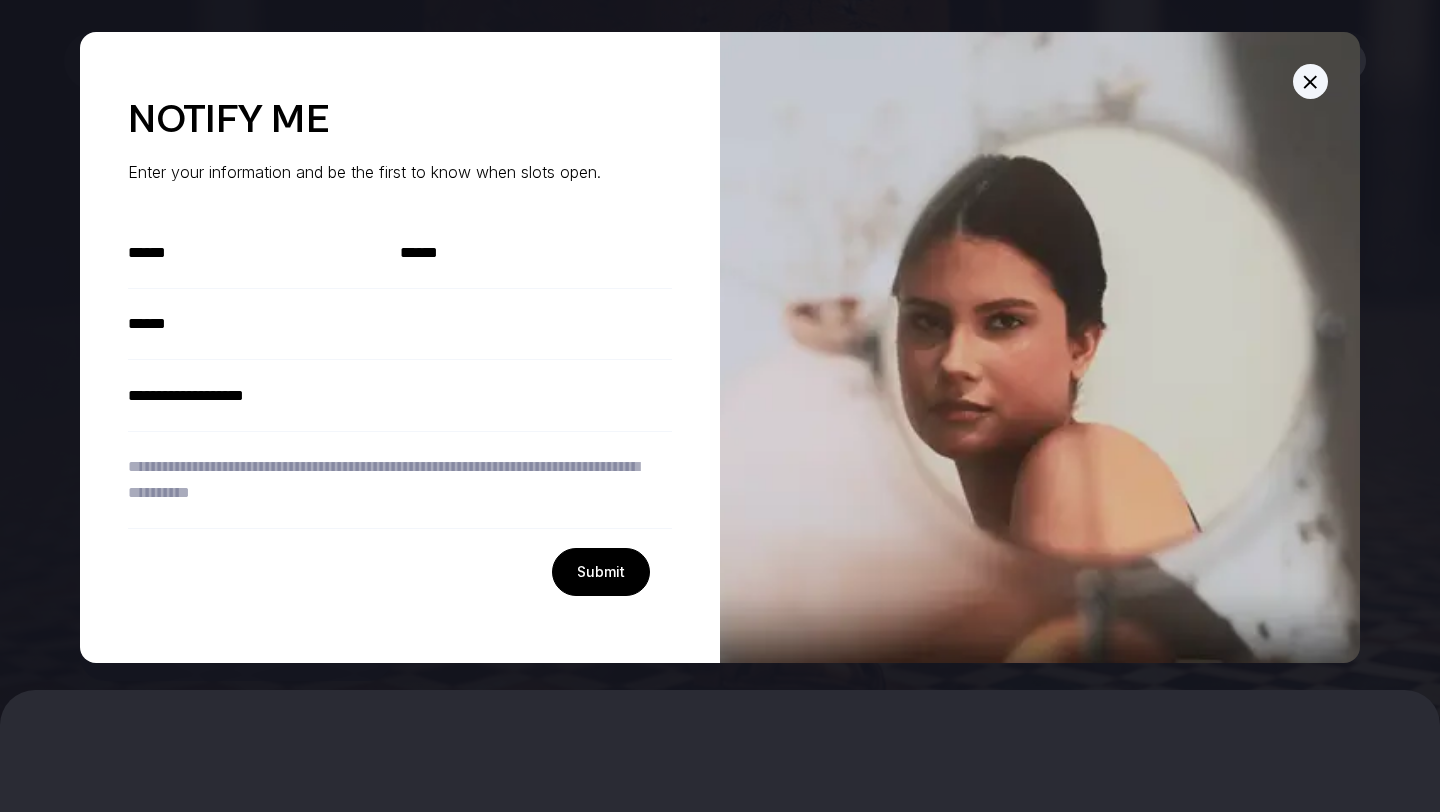 type on "*" 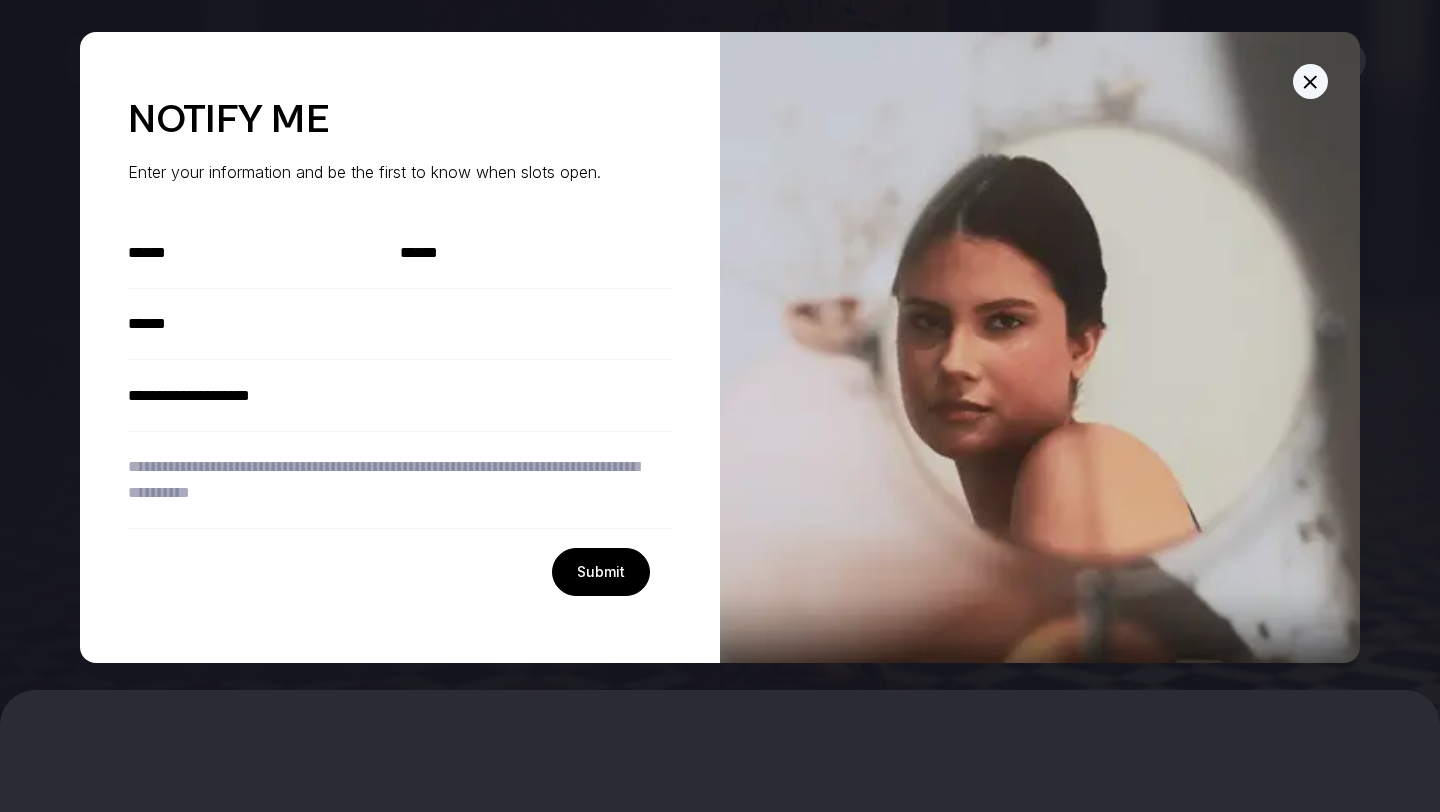 type on "*" 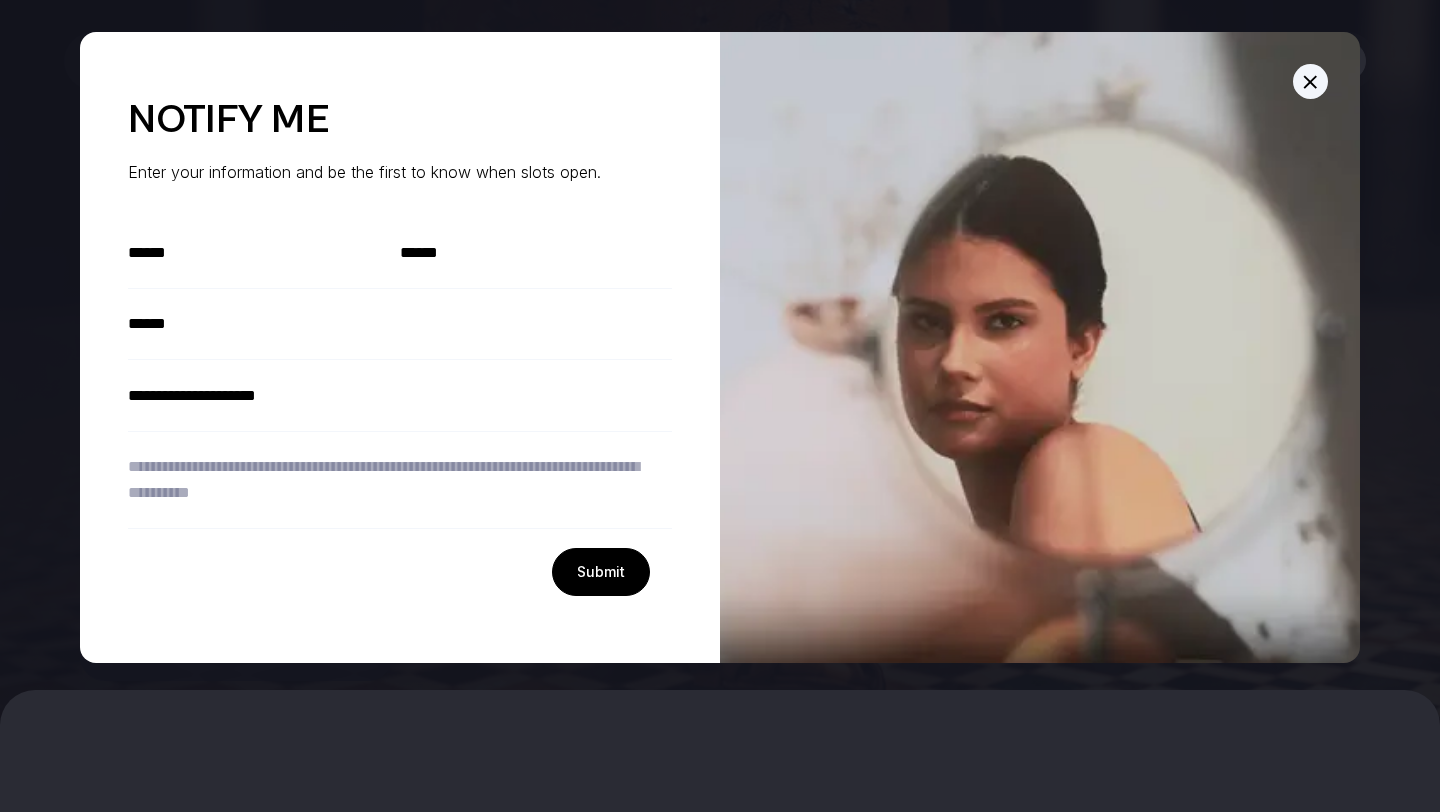 type on "*" 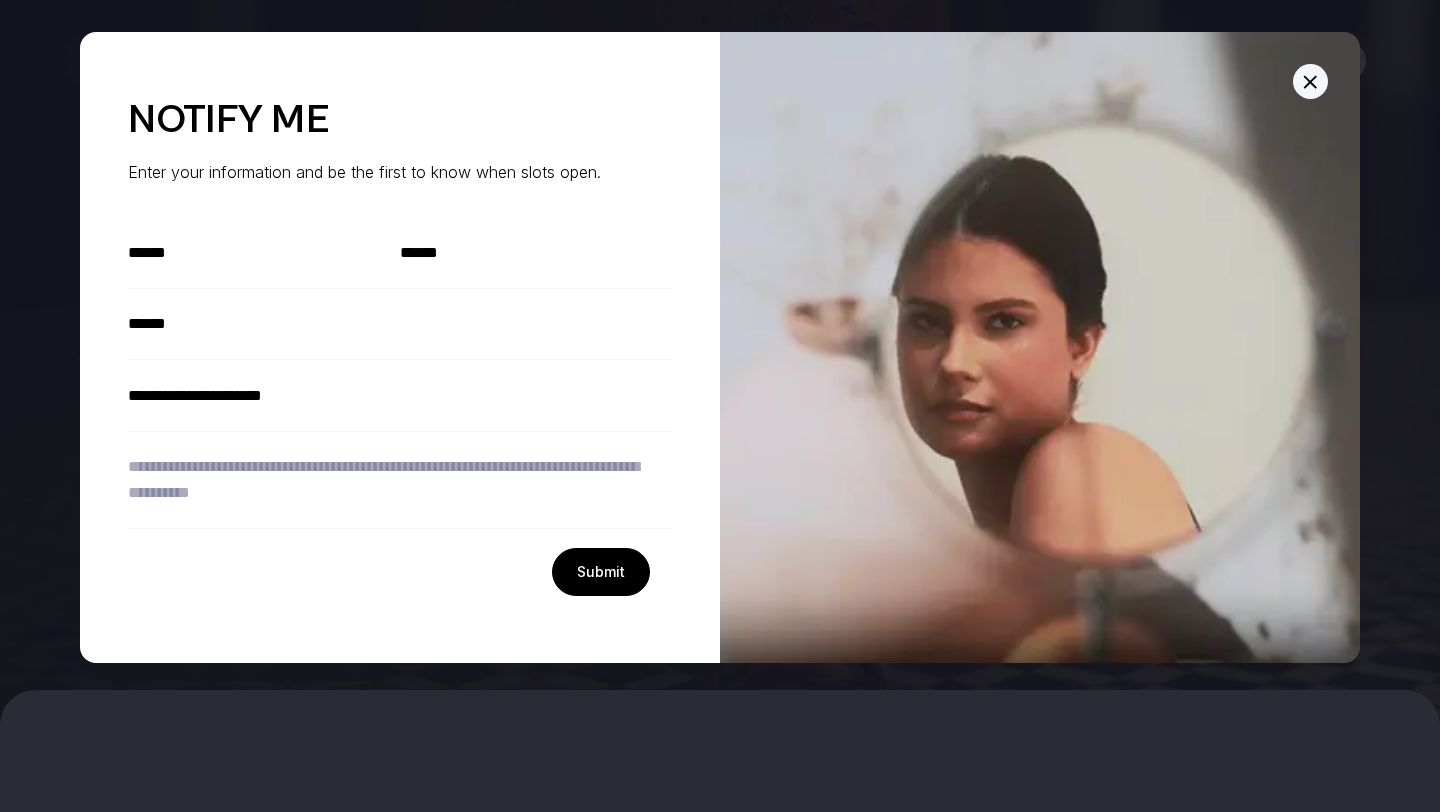 type on "*" 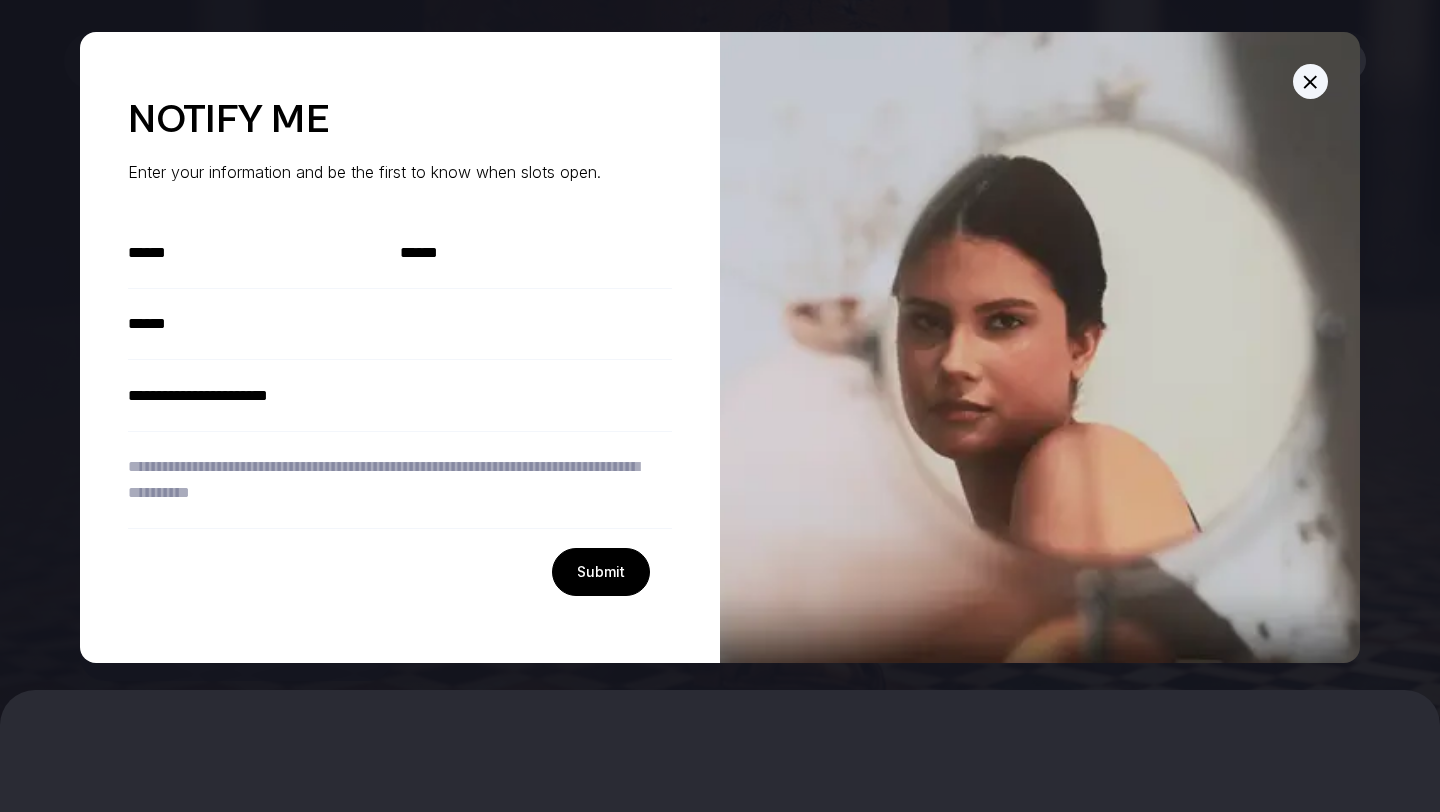 type on "*" 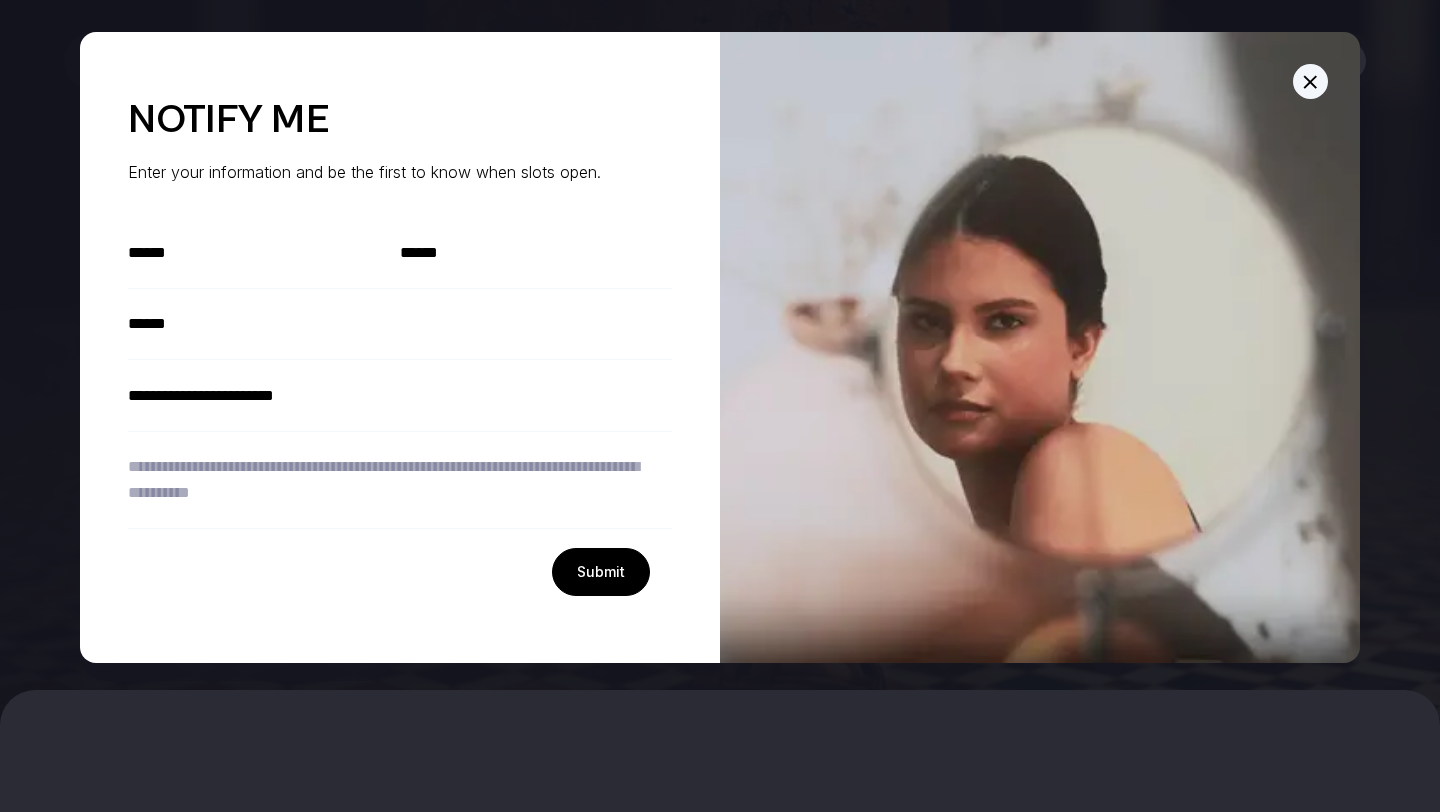 type on "**********" 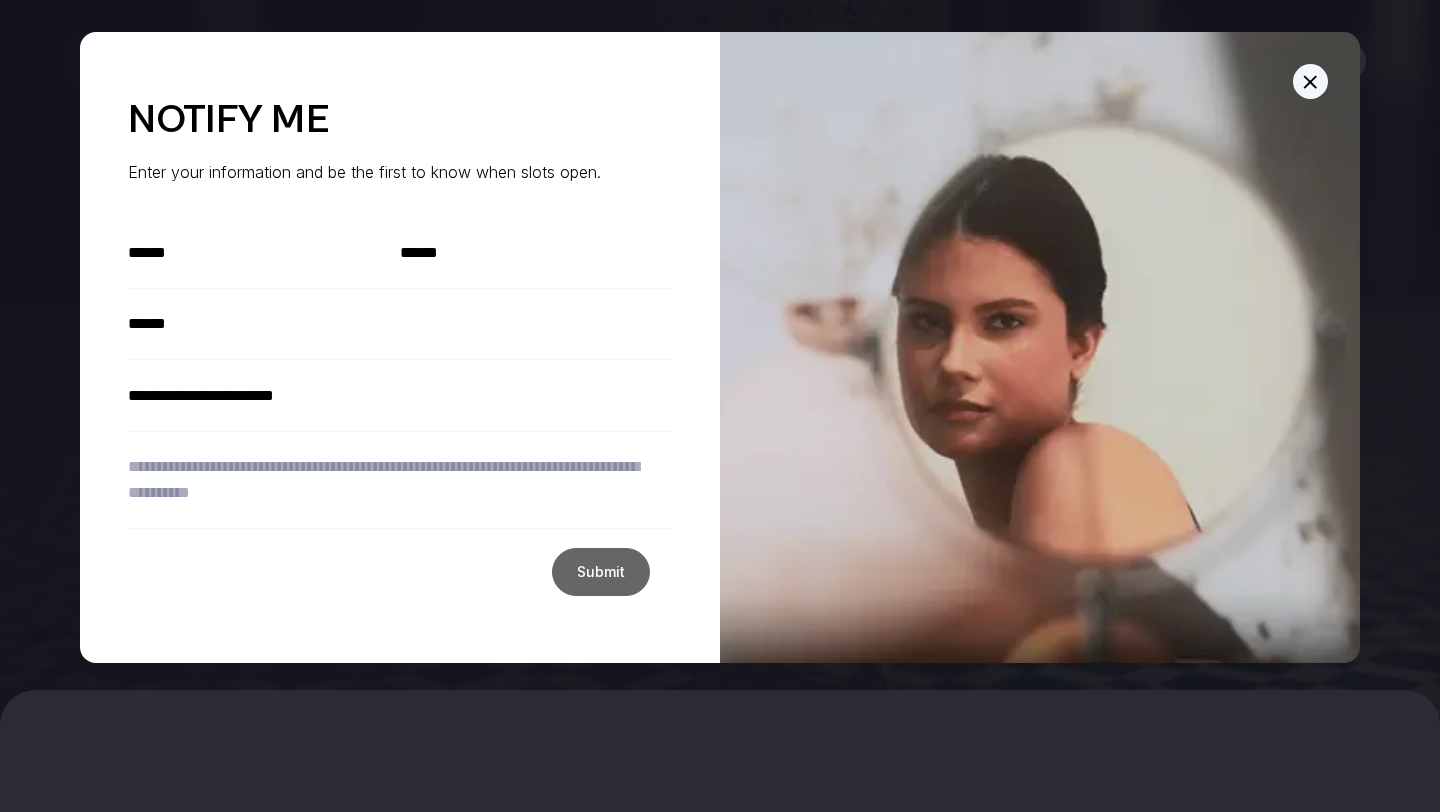 click on "Submit" at bounding box center (601, 572) 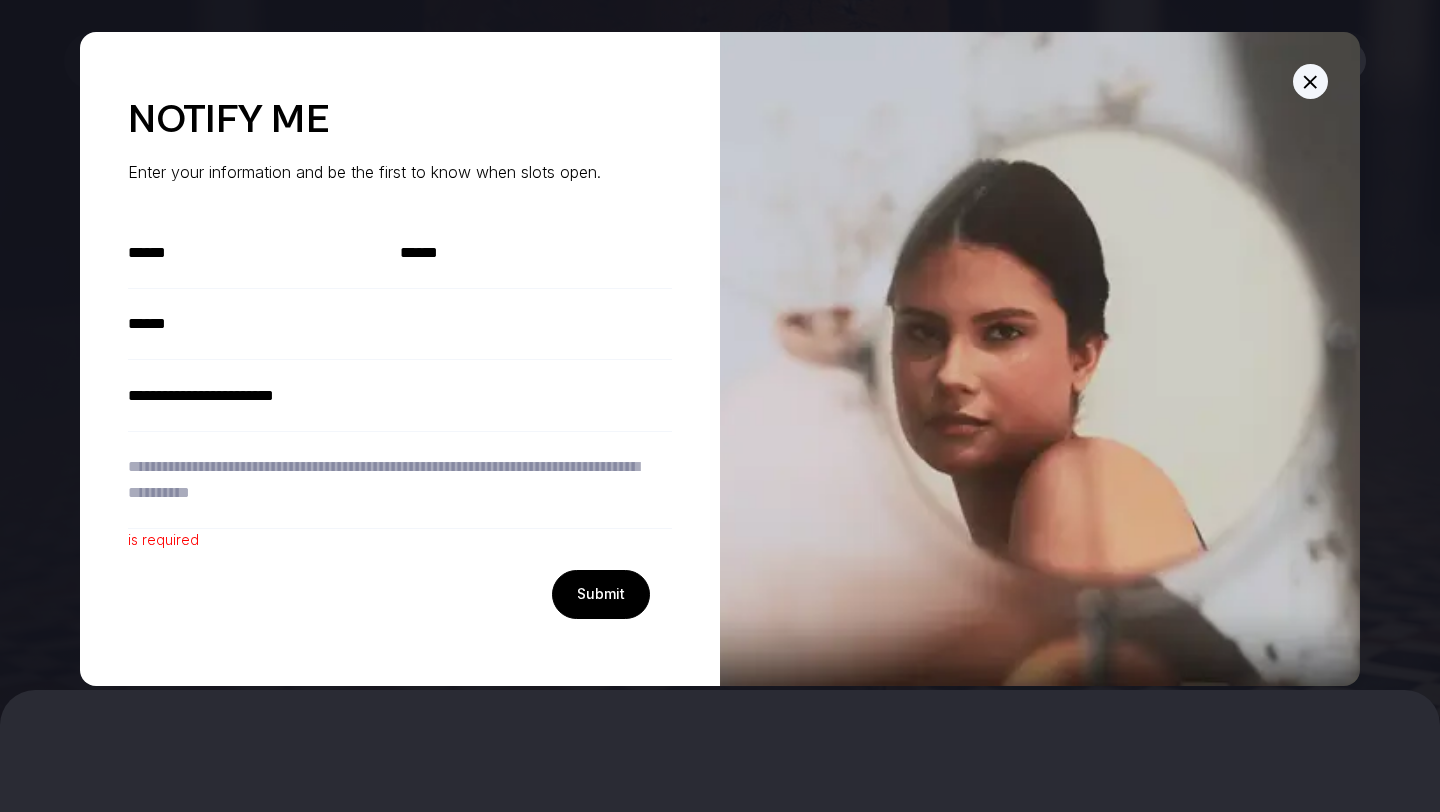 click at bounding box center (400, 480) 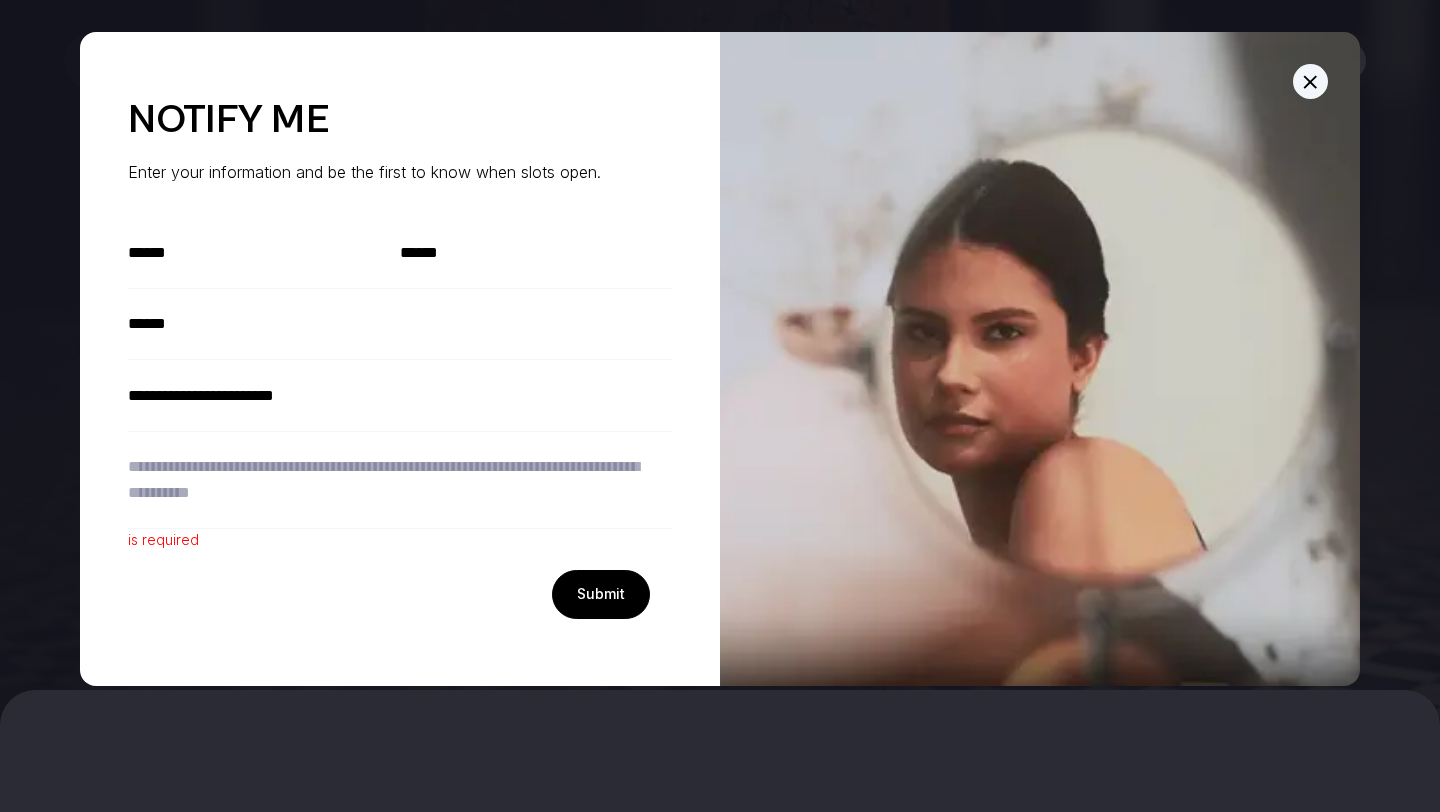 click at bounding box center [400, 480] 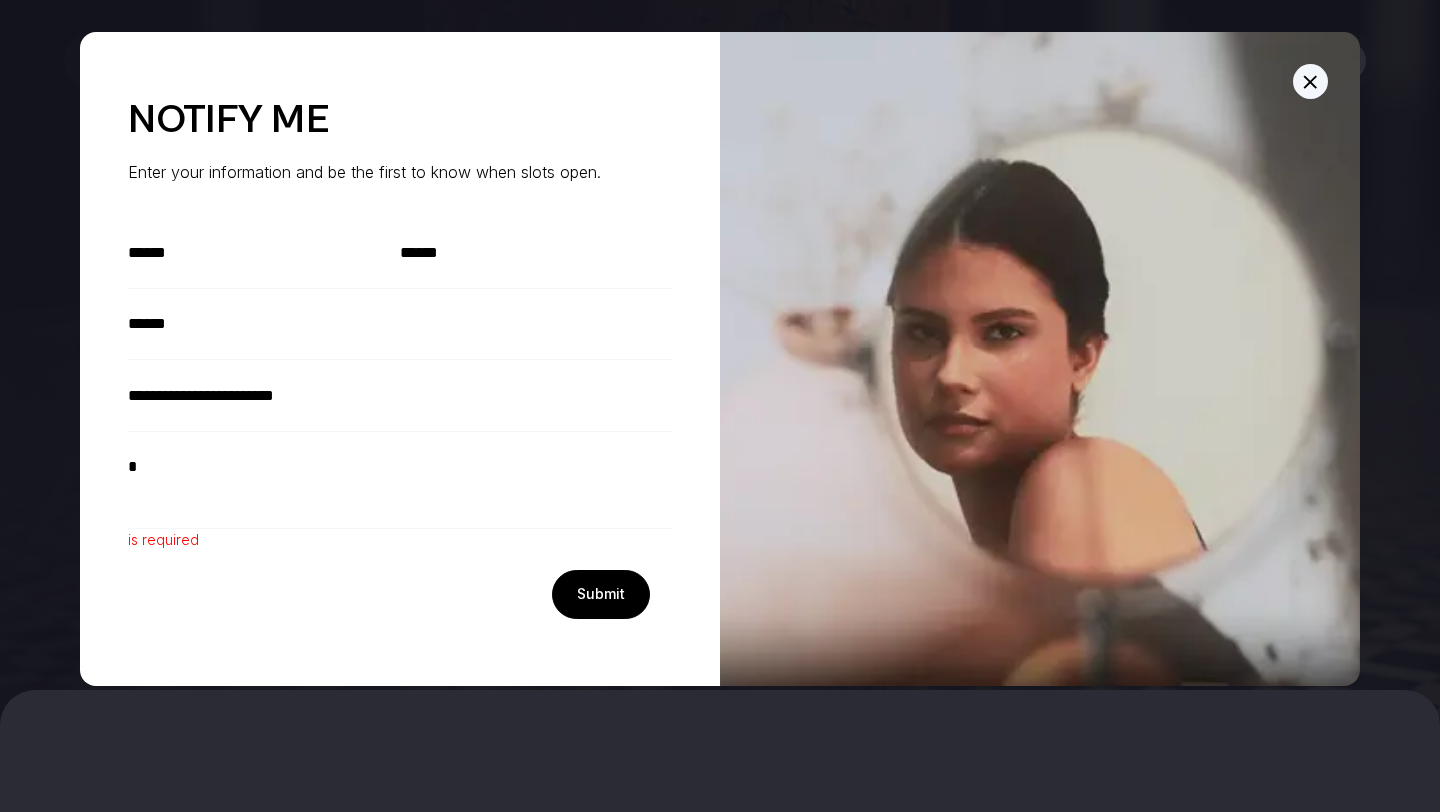 type on "*" 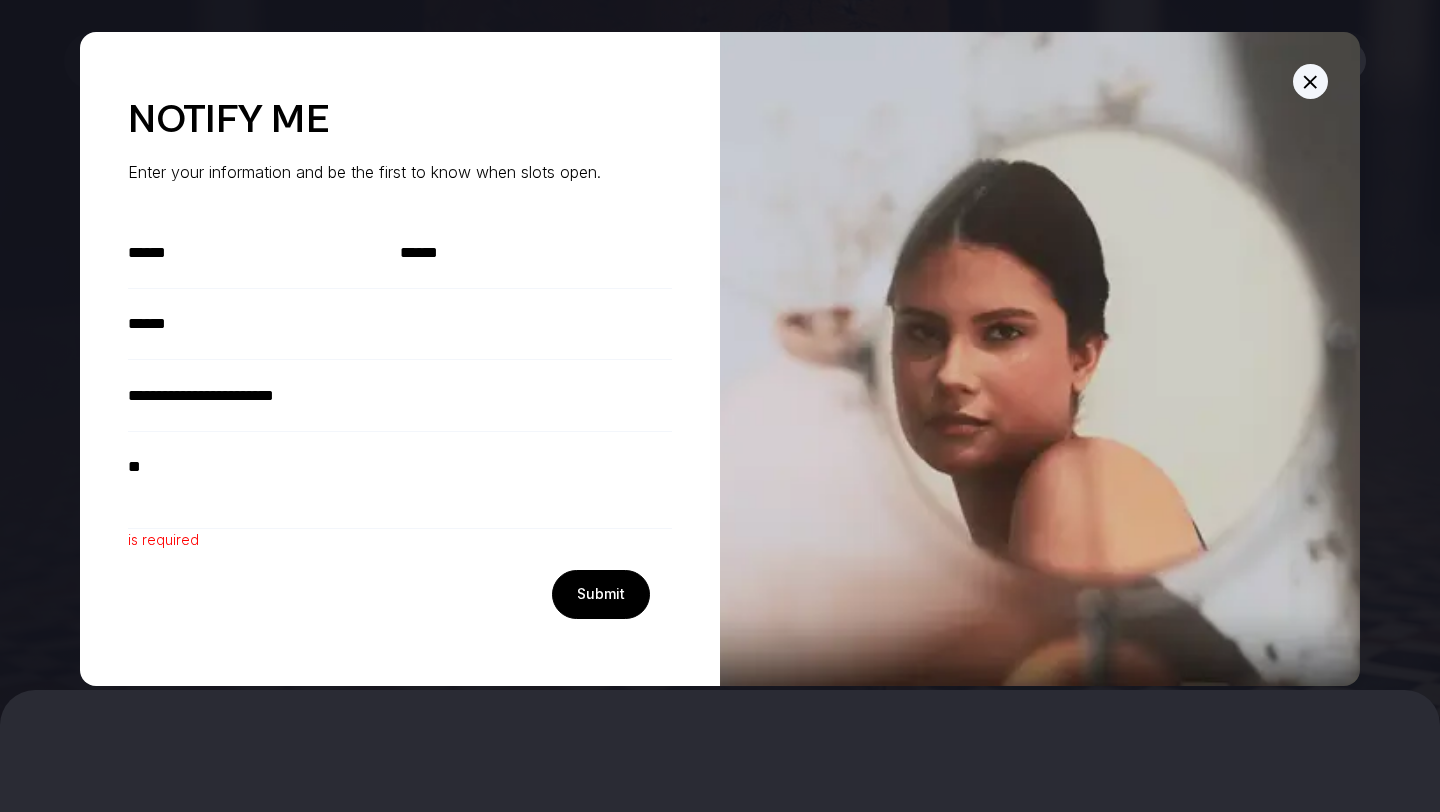 type on "*" 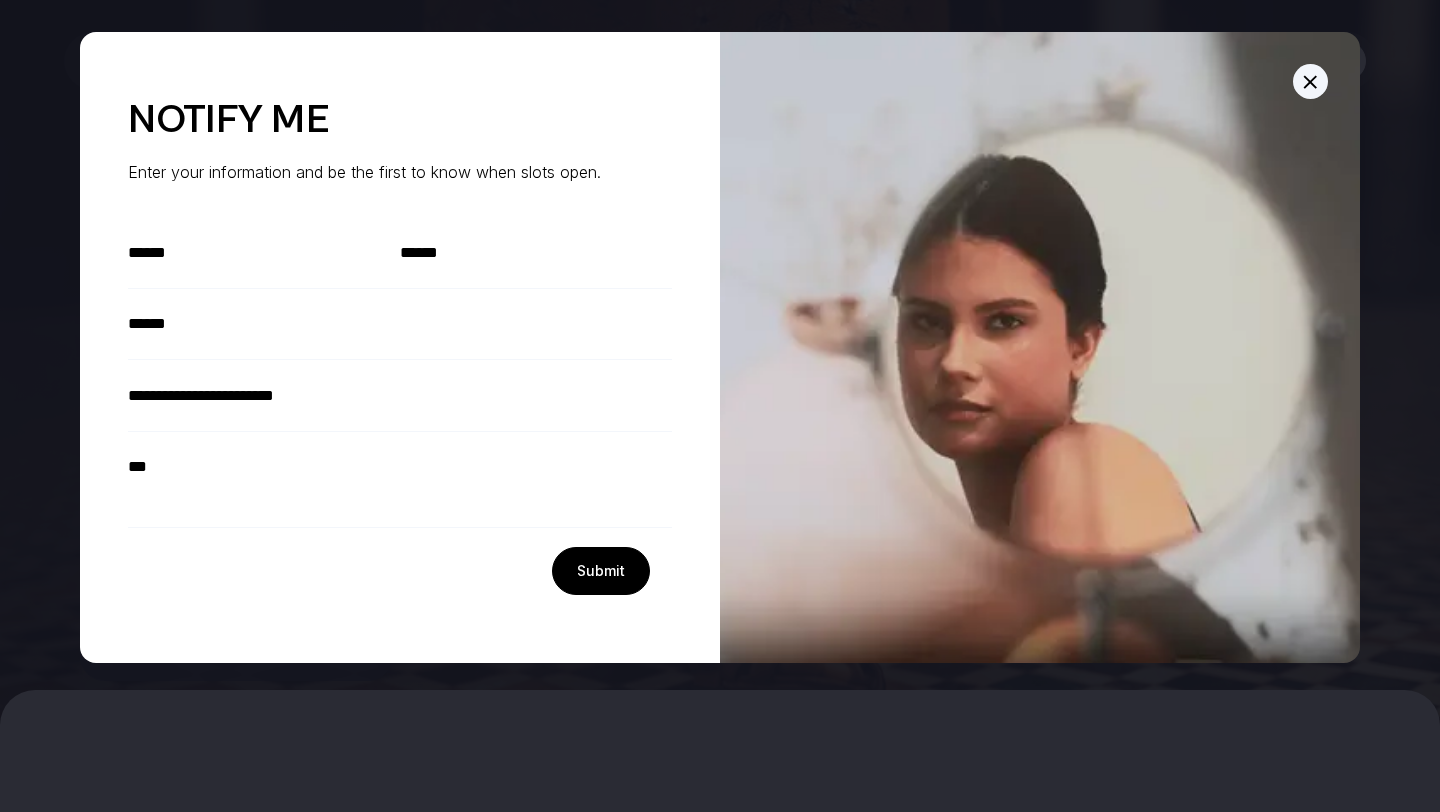 type on "*" 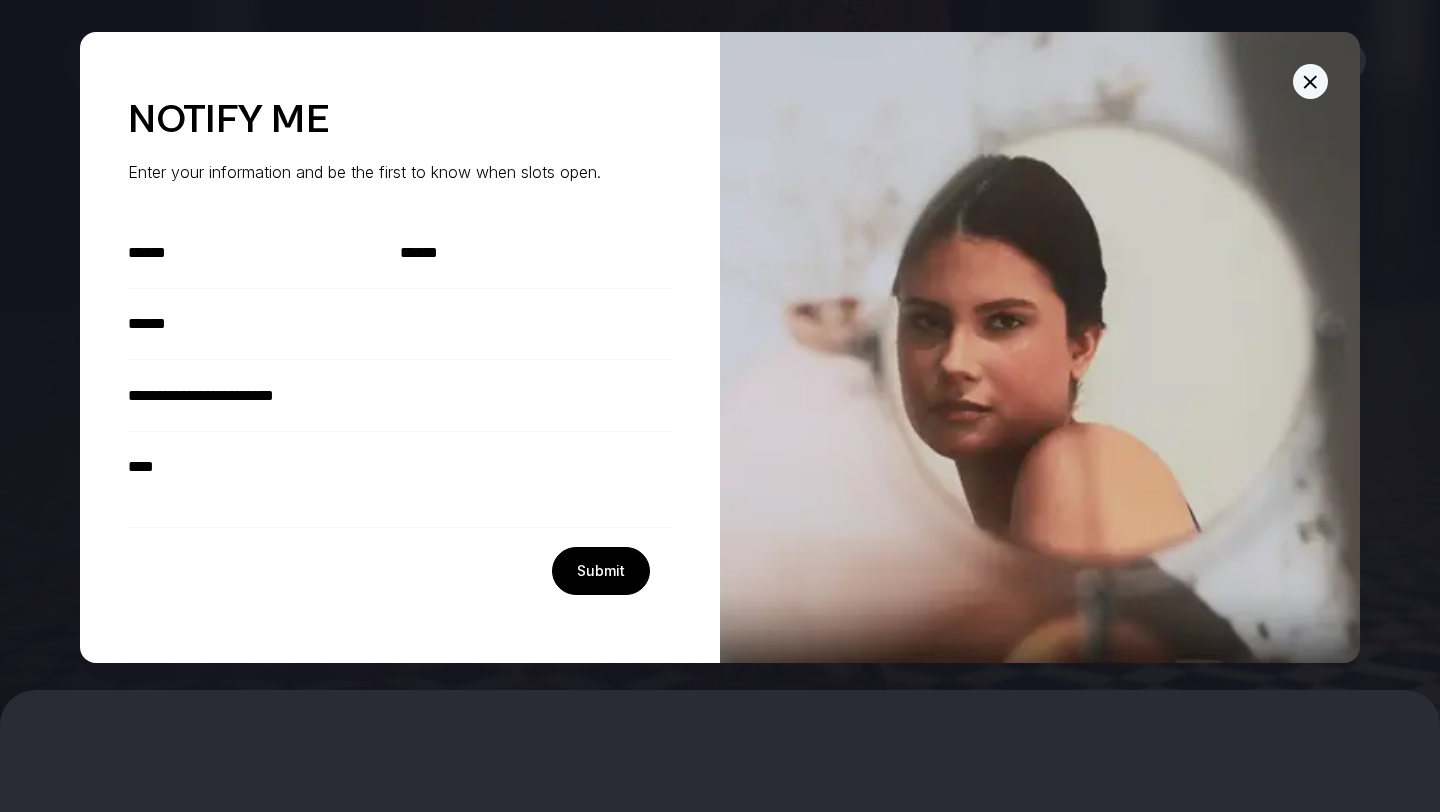 type on "*****" 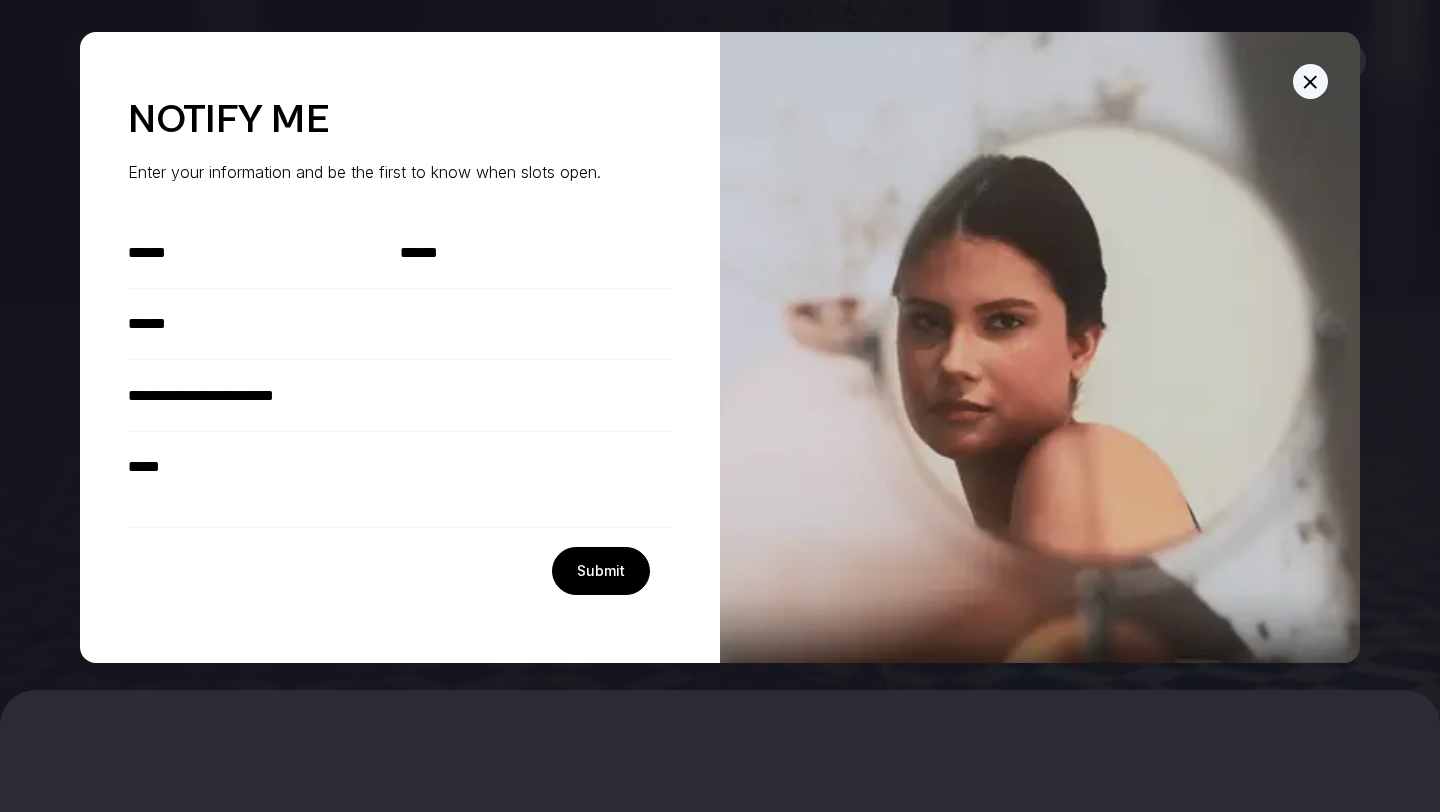 type on "*" 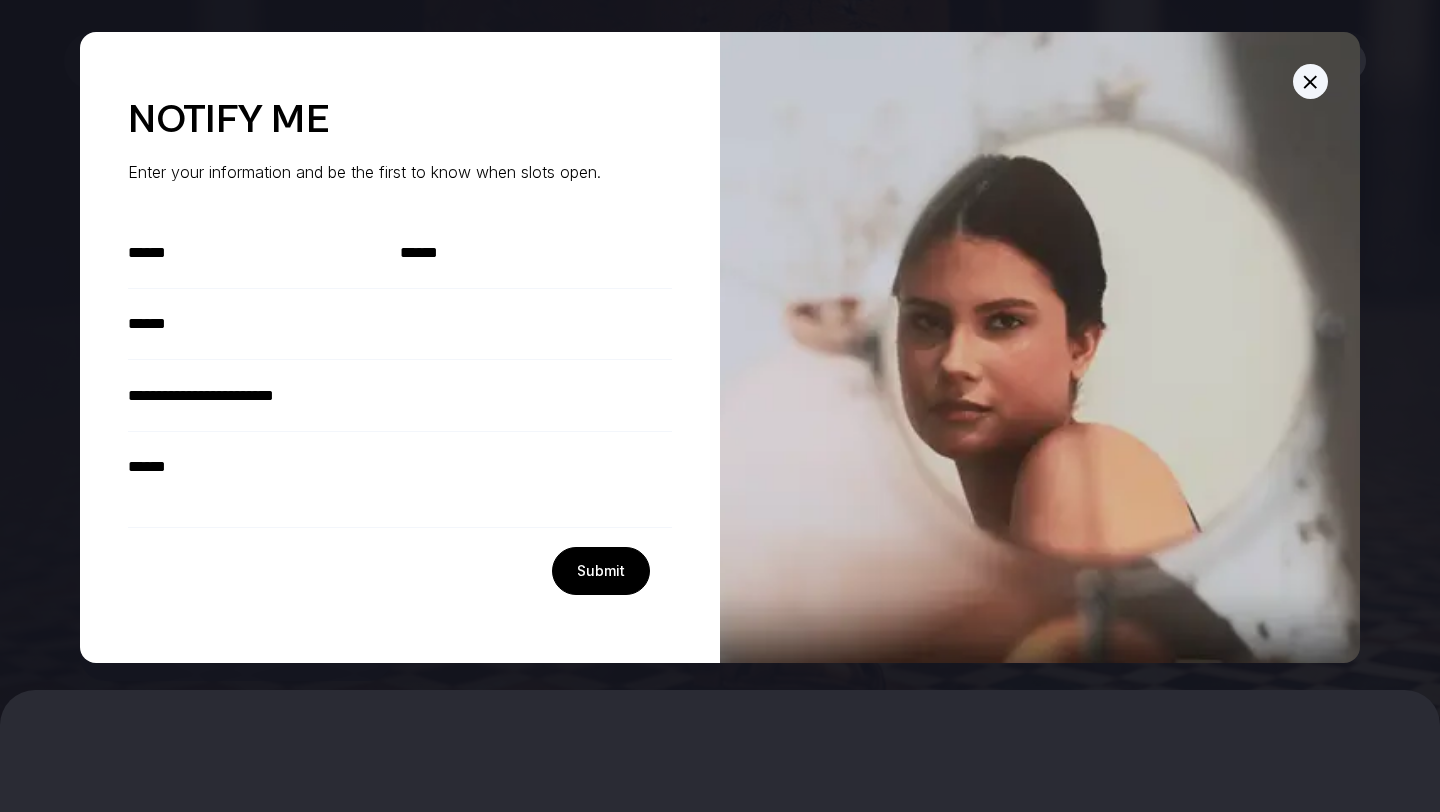 type on "*" 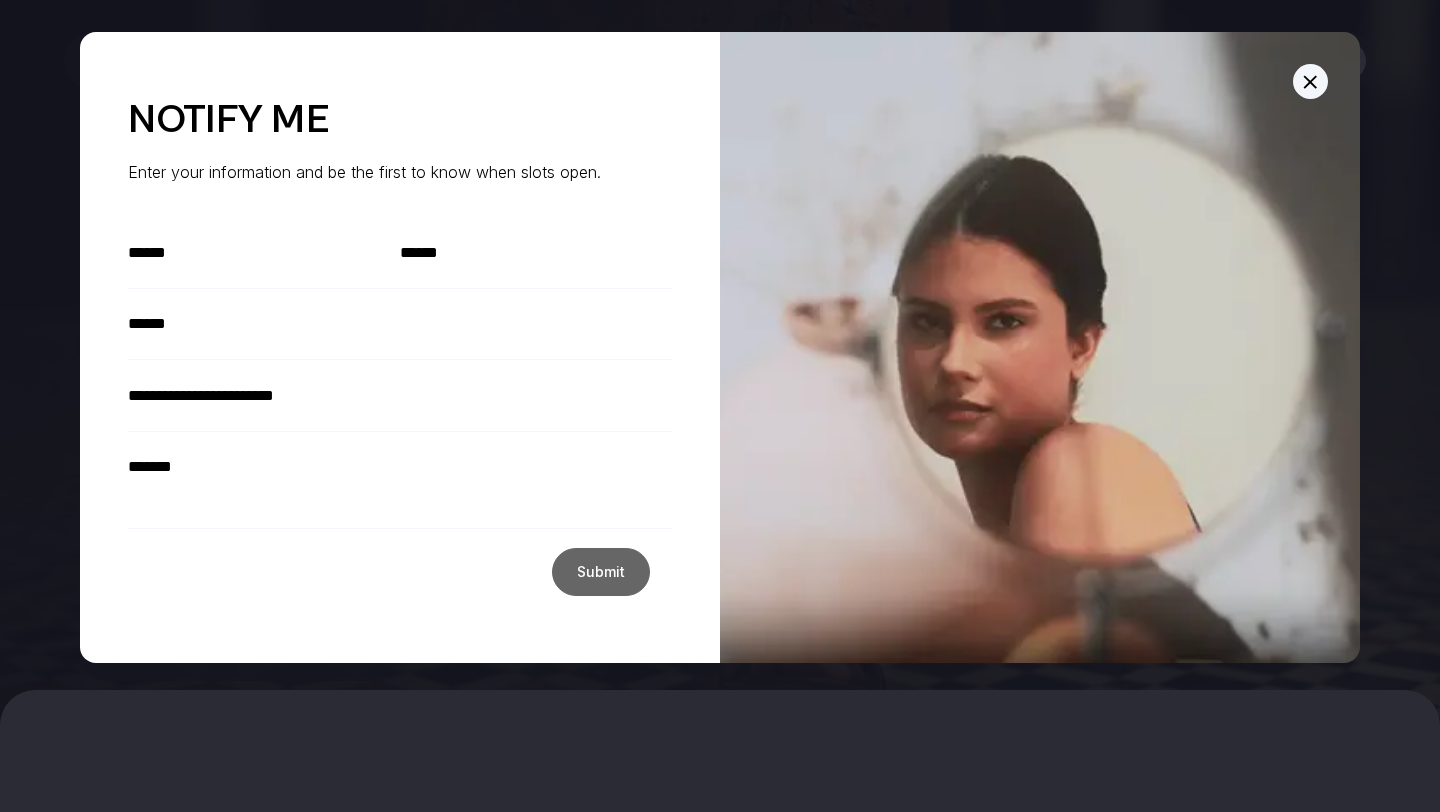 type on "*****" 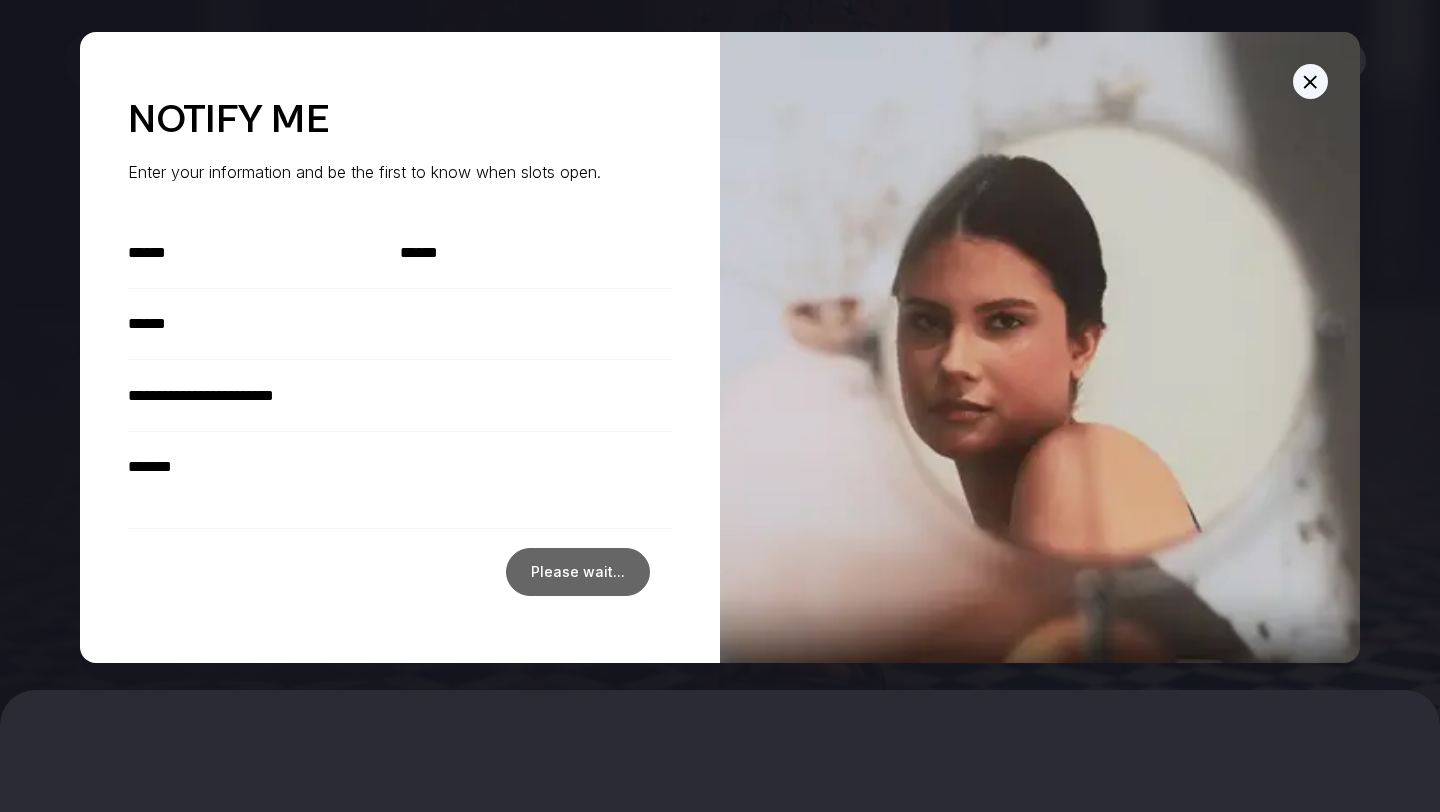 type on "*" 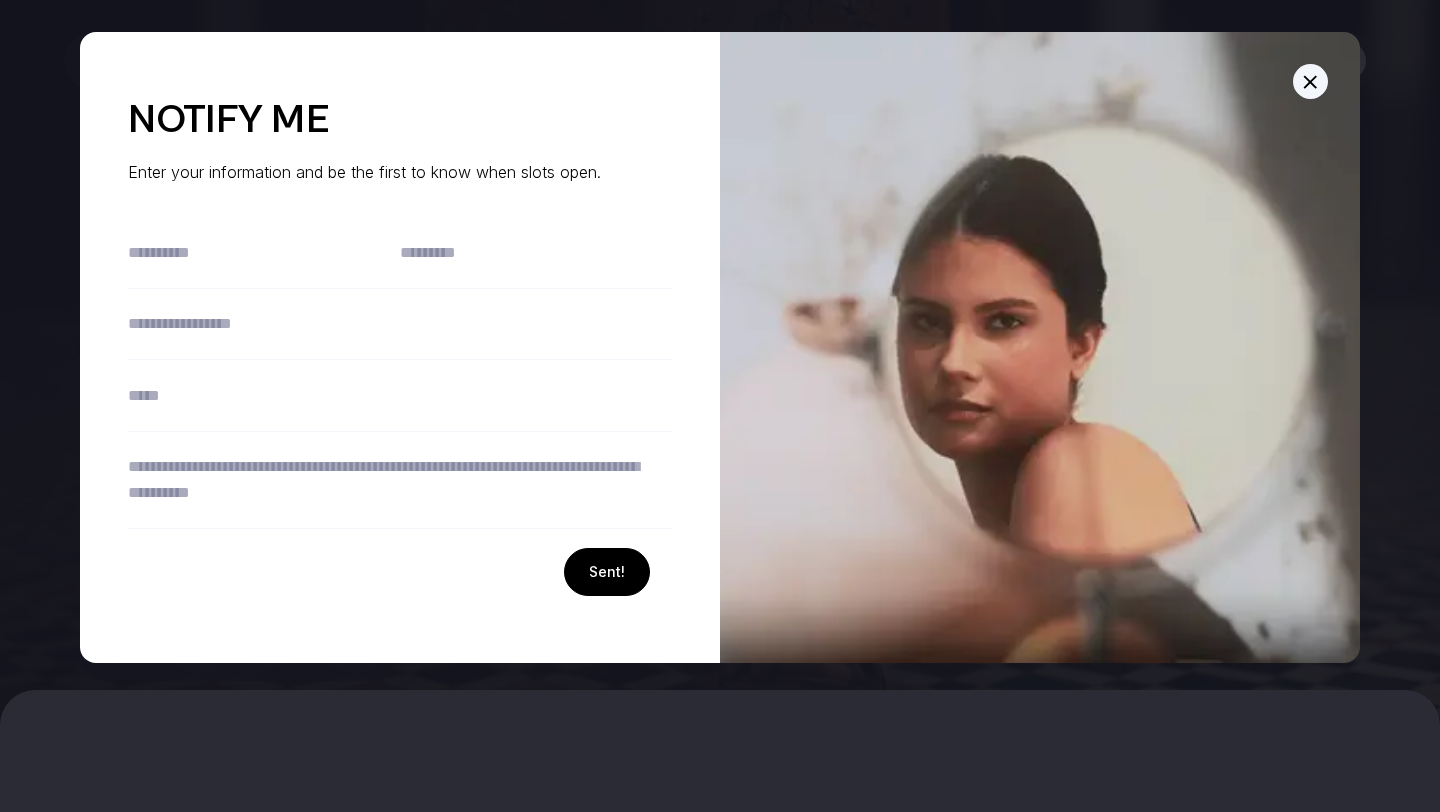 click at bounding box center (1310, 82) 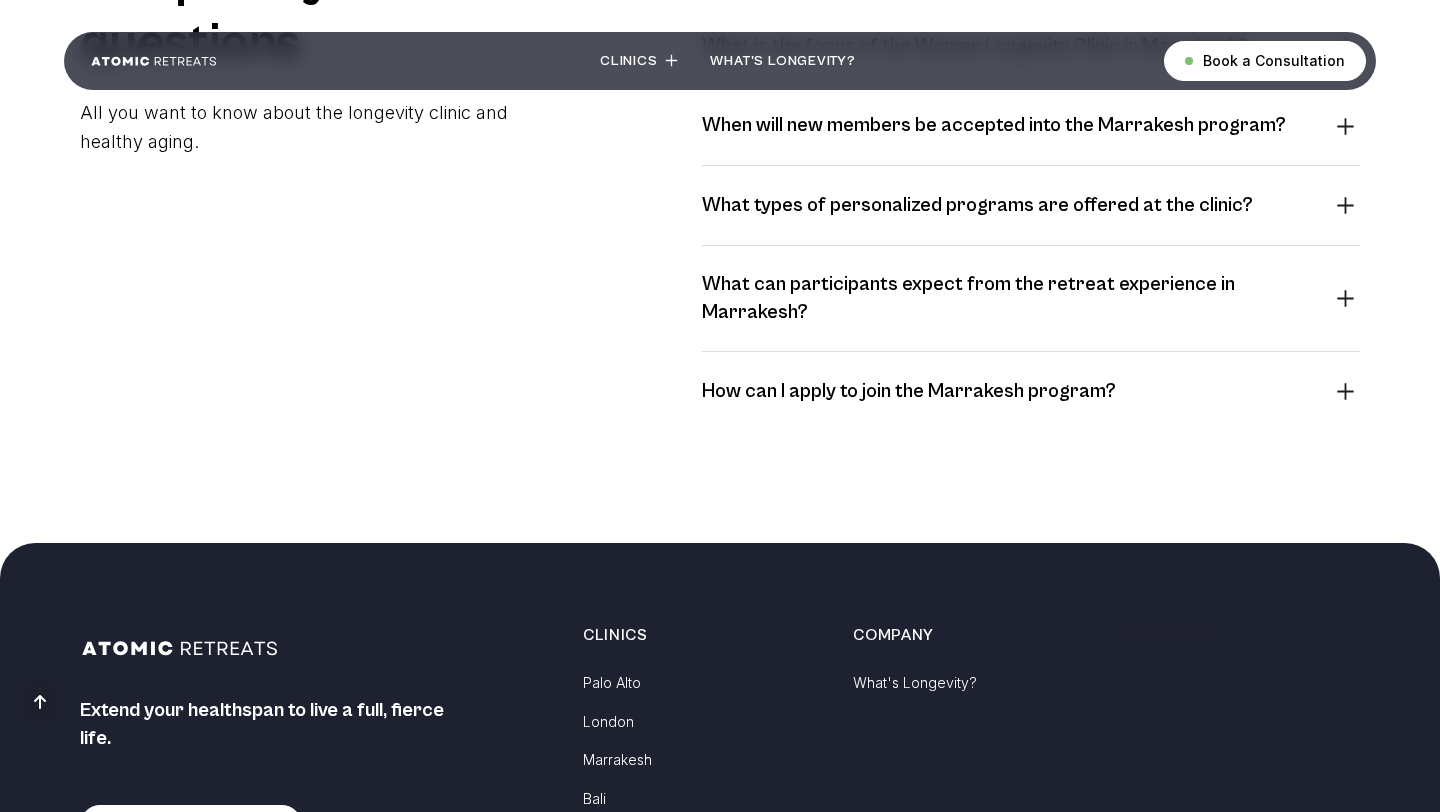 scroll, scrollTop: 775, scrollLeft: 0, axis: vertical 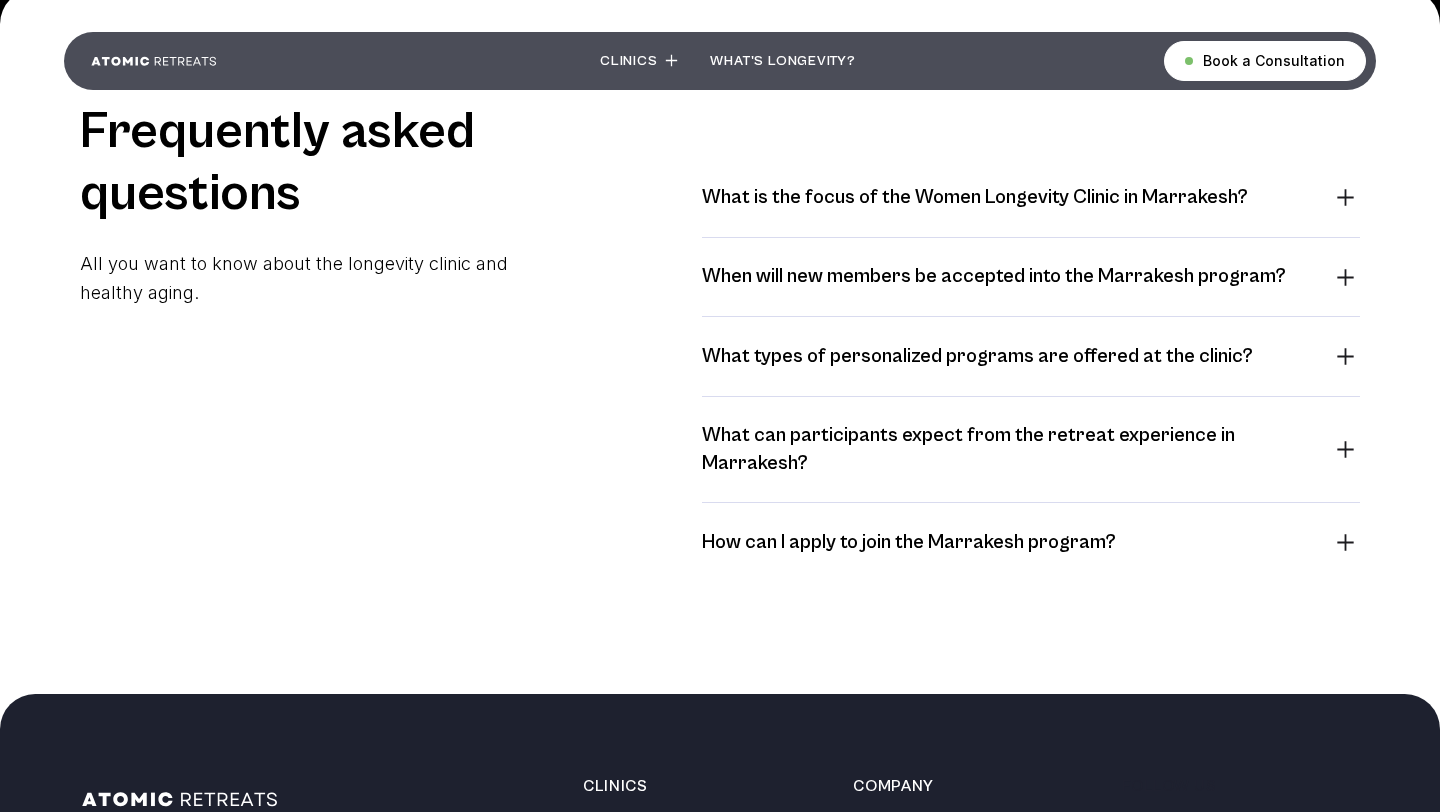 click on "When will new members be accepted into the Marrakesh program?" at bounding box center [994, 277] 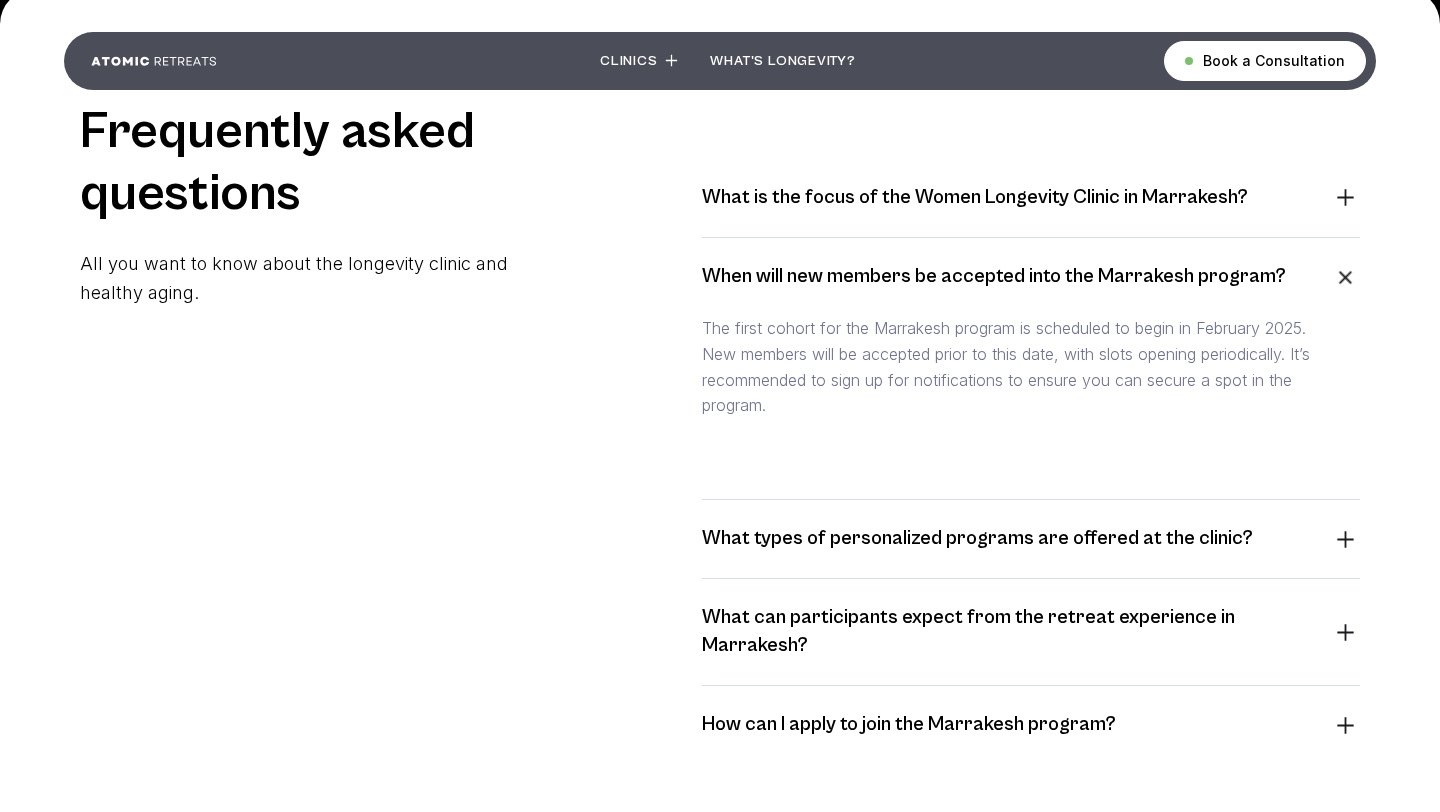 click on "What is the focus of the Women Longevity Clinic in Marrakesh?" at bounding box center (975, 198) 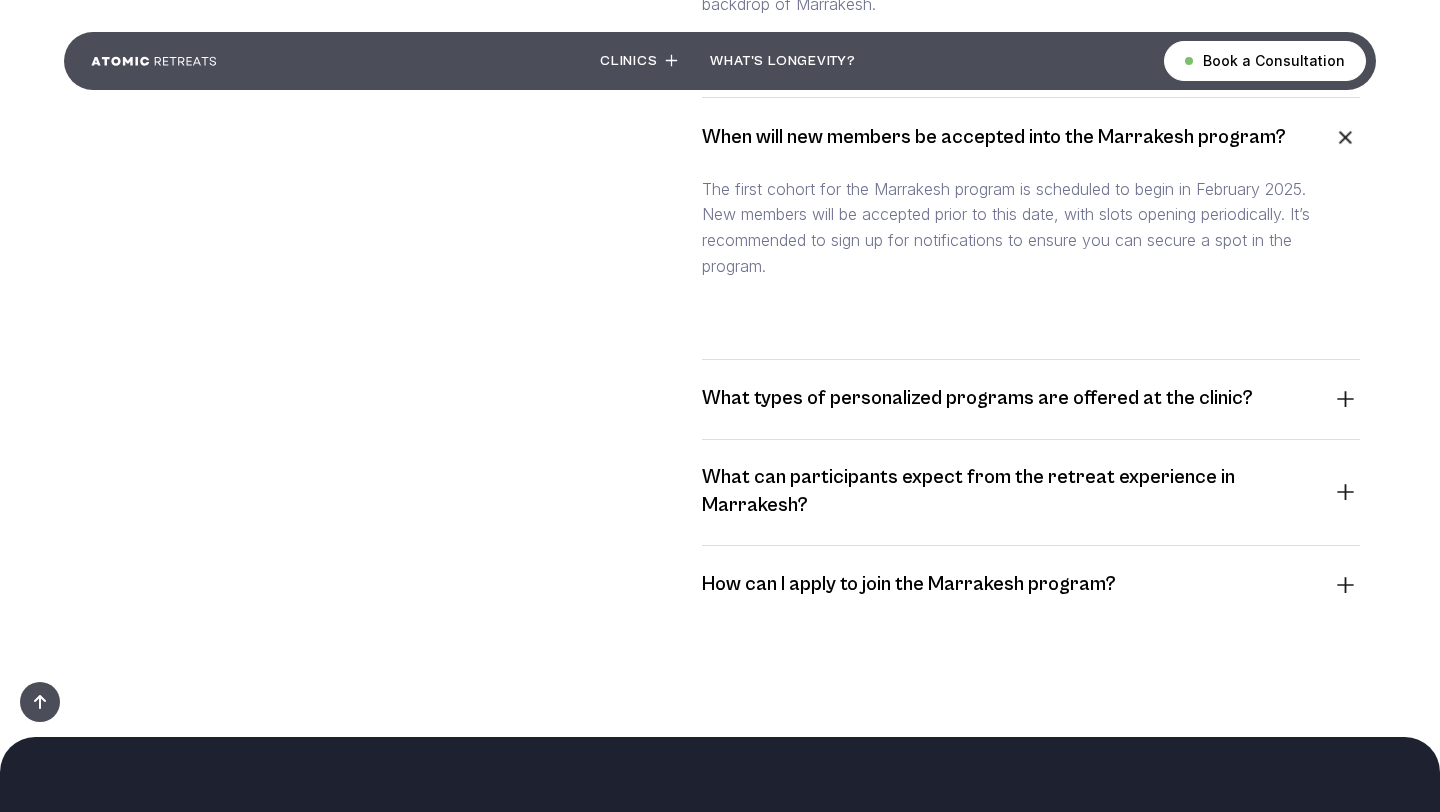 click on "What can participants expect from the retreat experience in Marrakesh?" at bounding box center [1031, 493] 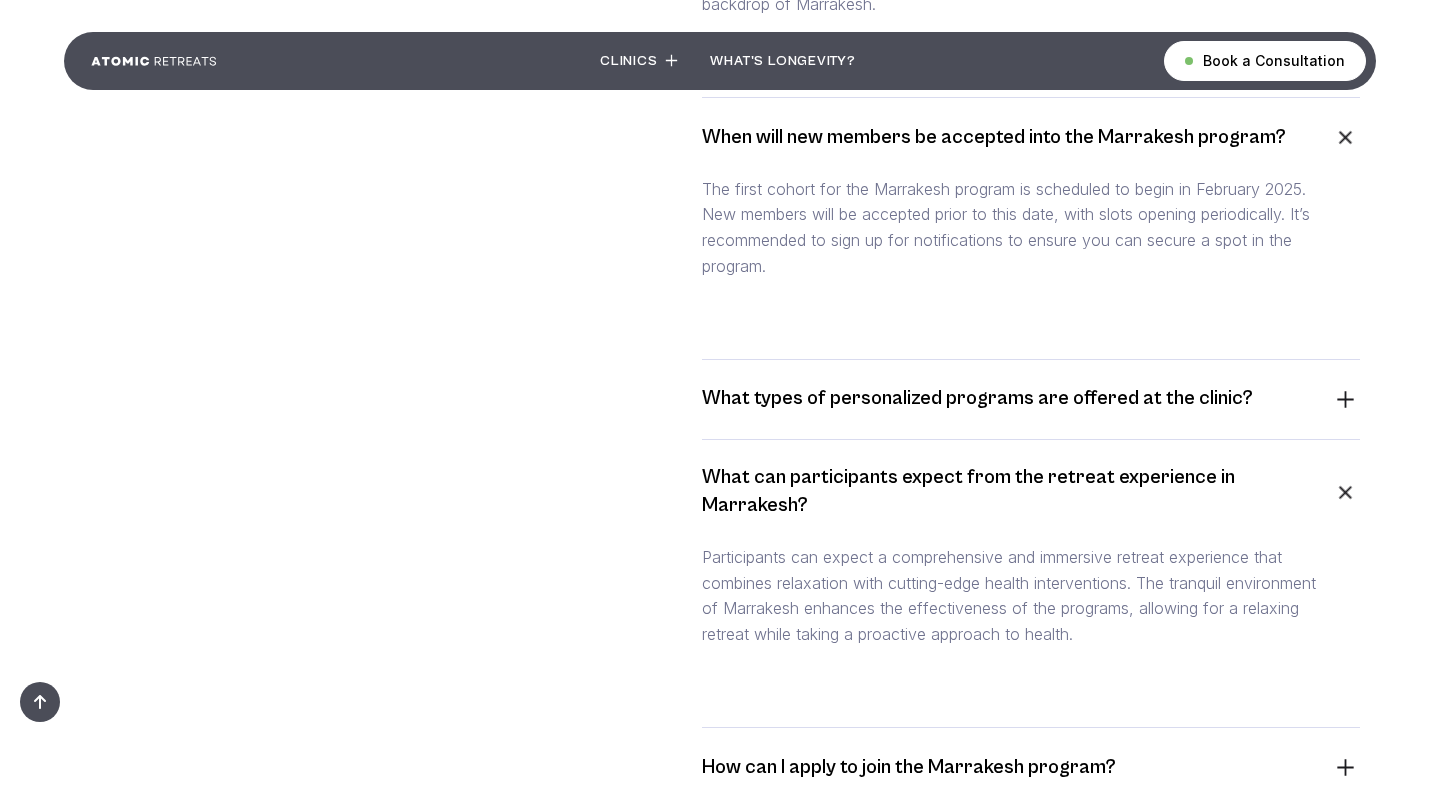 click on "What types of personalized programs are offered at the clinic?" at bounding box center [977, 399] 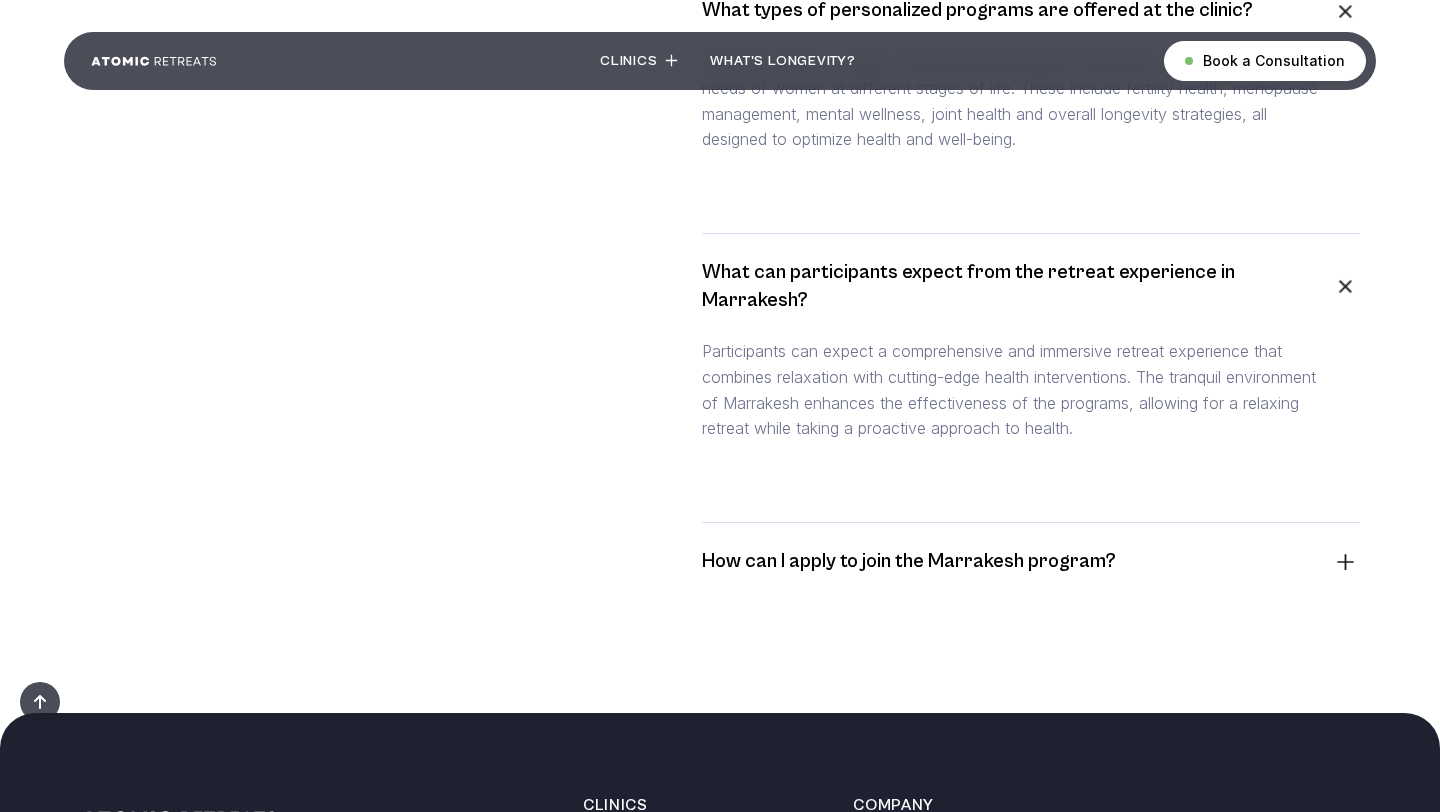 scroll, scrollTop: 1510, scrollLeft: 0, axis: vertical 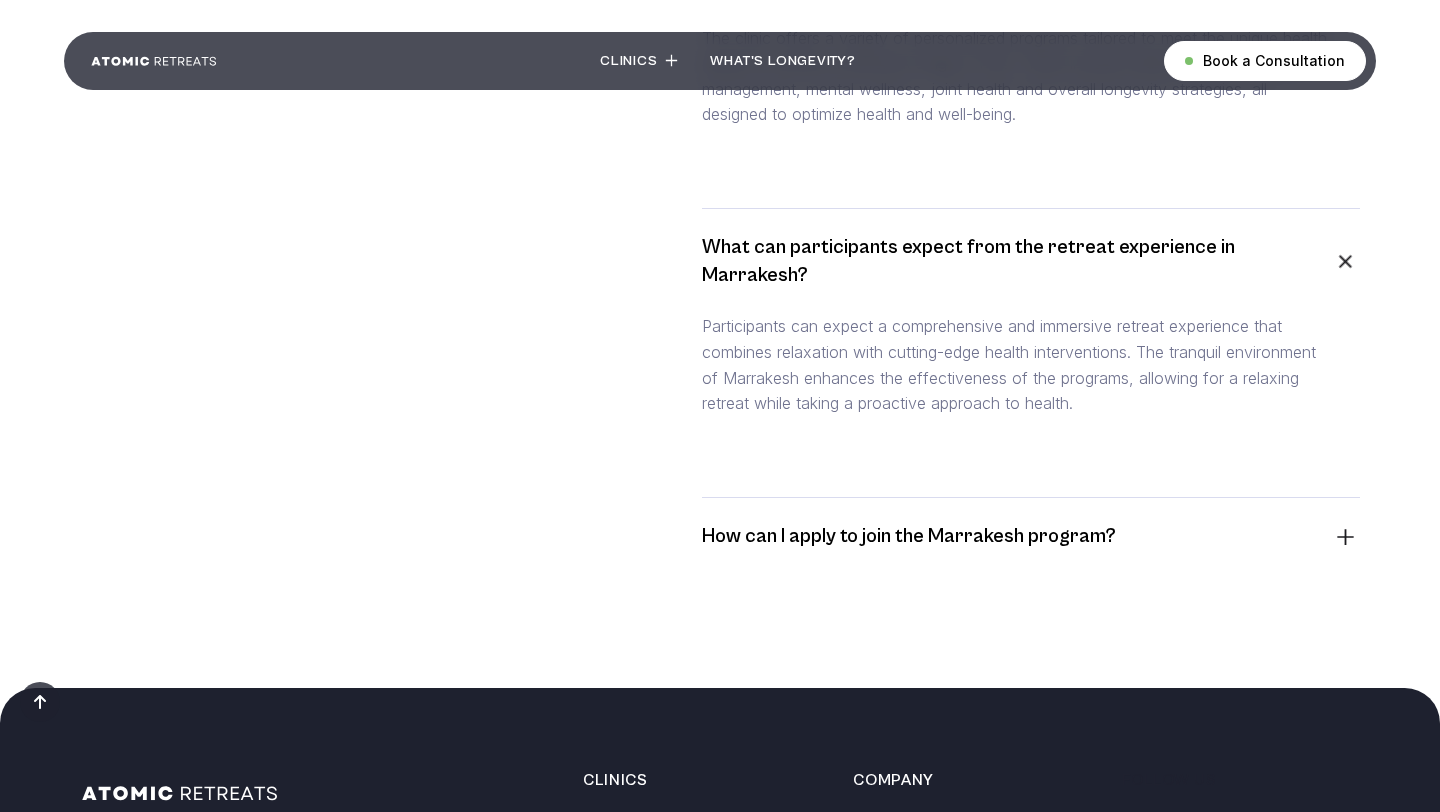 click on "How can I apply to join the Marrakesh program?" at bounding box center (909, 537) 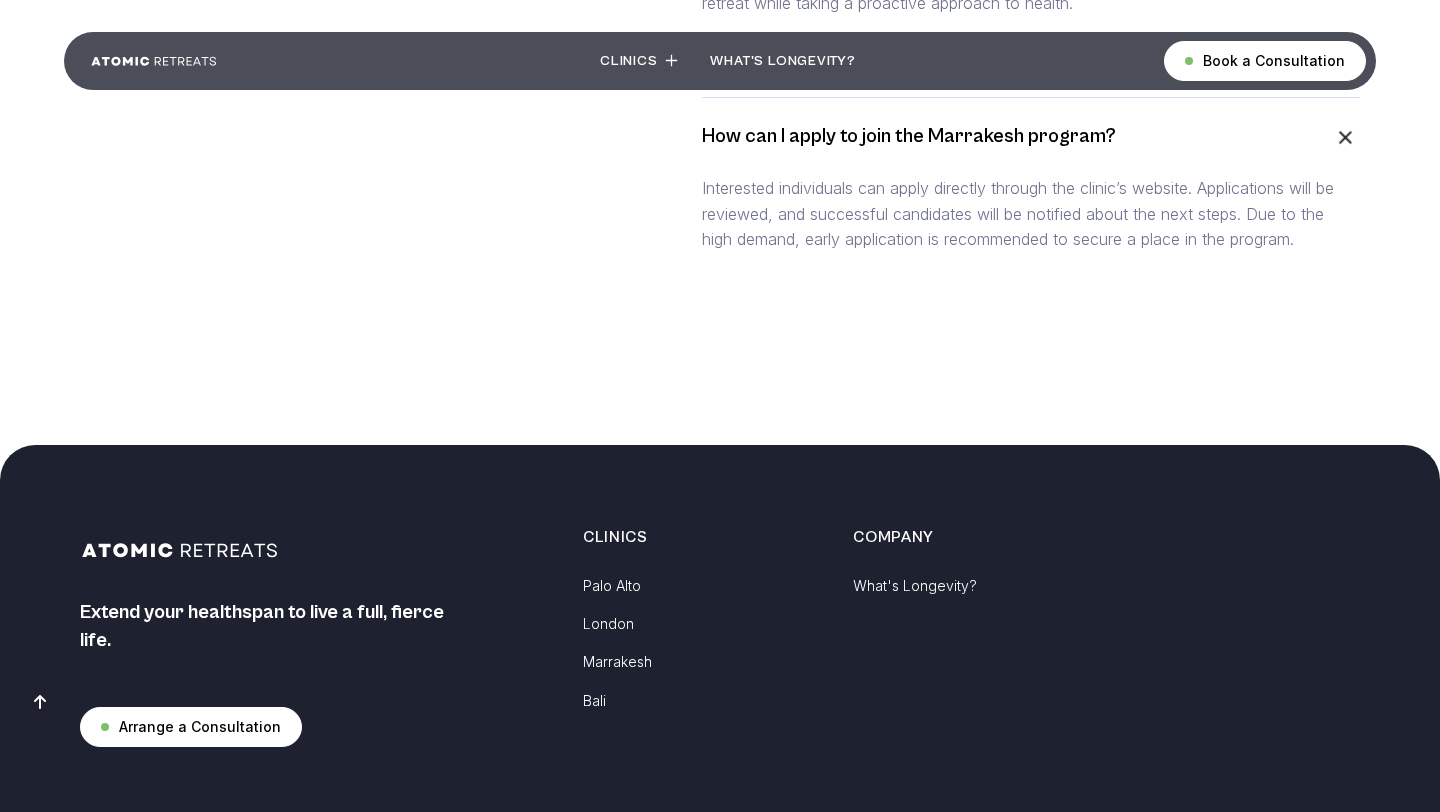scroll, scrollTop: 2056, scrollLeft: 0, axis: vertical 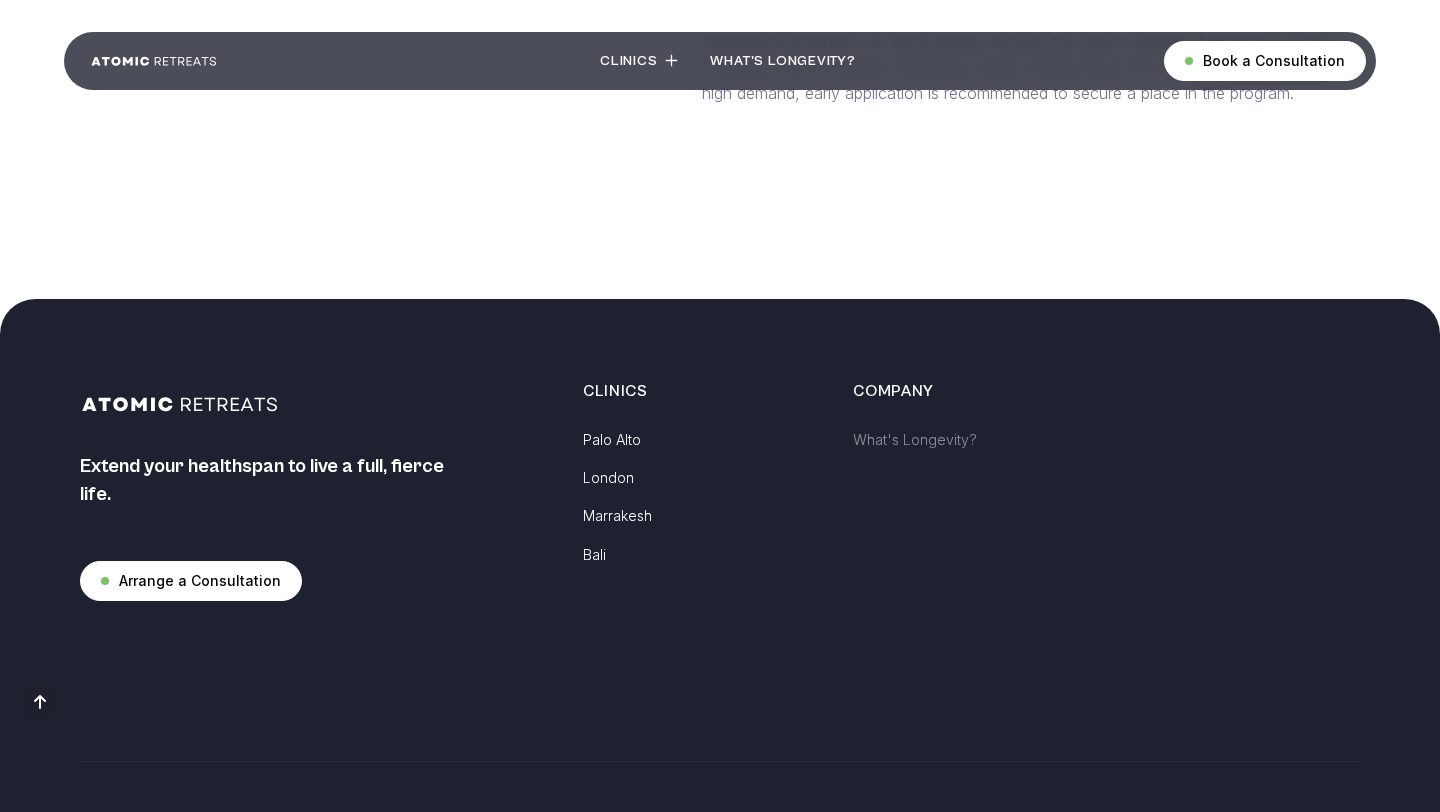 click on "What's Longevity?" at bounding box center [915, 440] 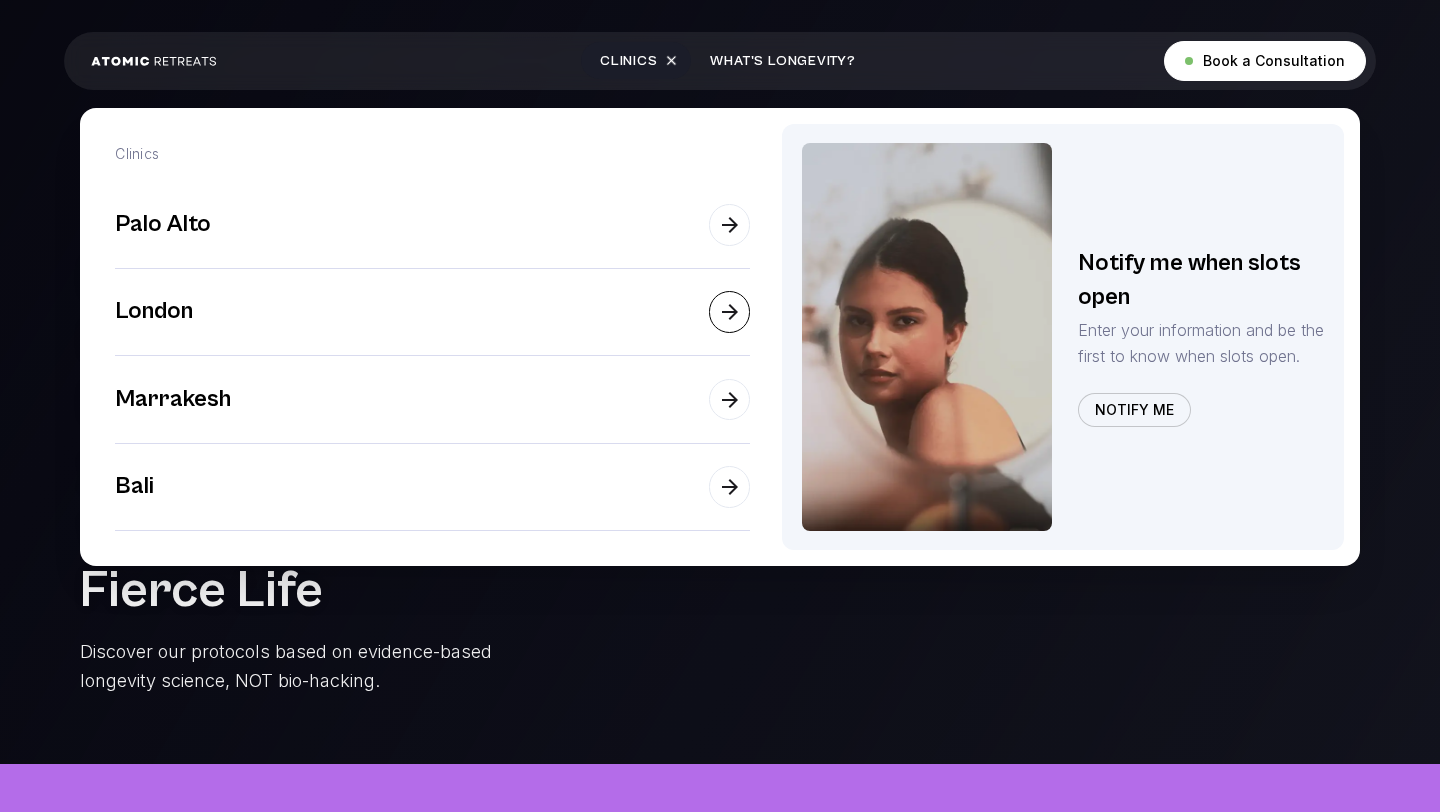 click on "London" at bounding box center (432, 312) 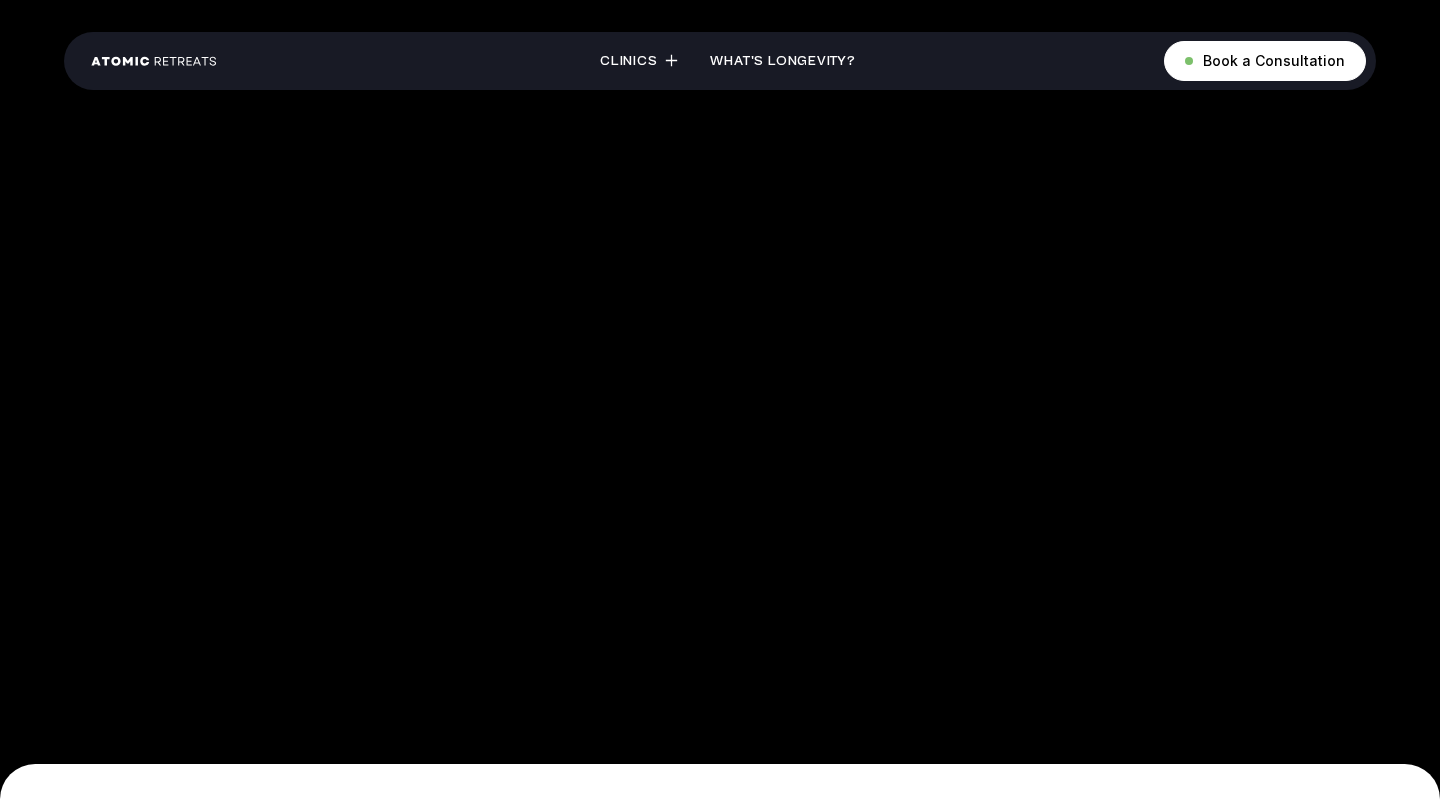 scroll, scrollTop: 783, scrollLeft: 0, axis: vertical 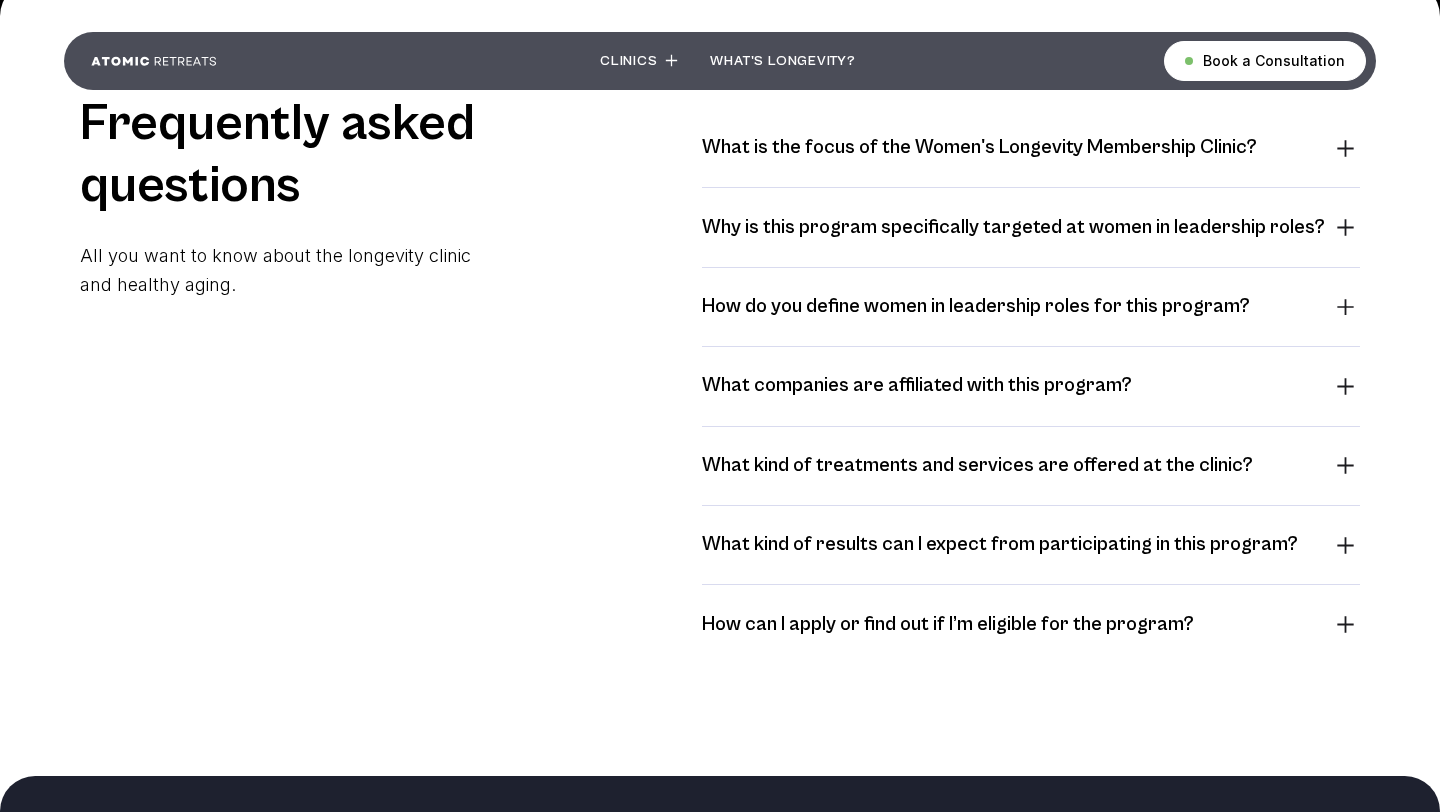 click on "What kind of treatments and services are offered at the clinic?" at bounding box center (1031, 466) 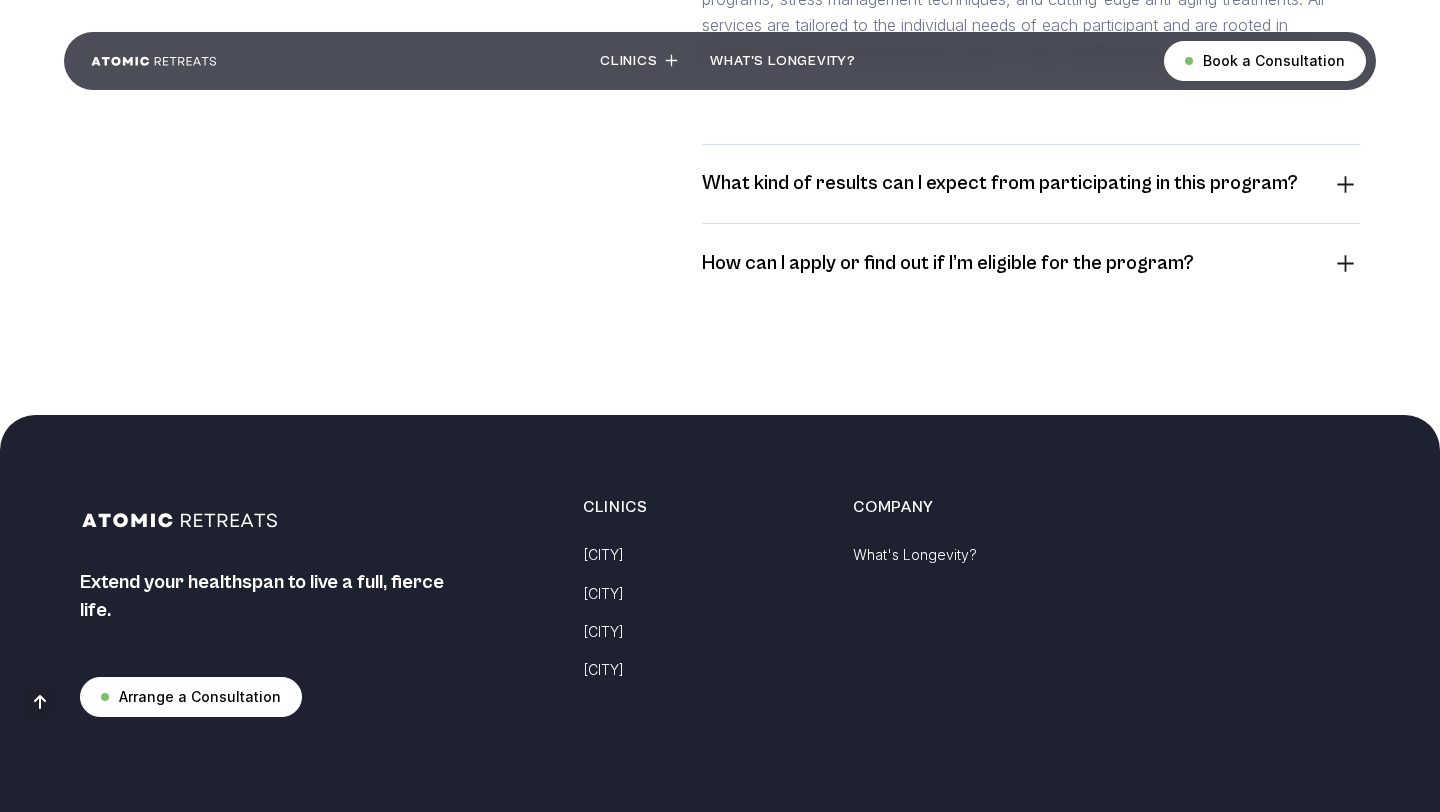scroll, scrollTop: 1007, scrollLeft: 0, axis: vertical 